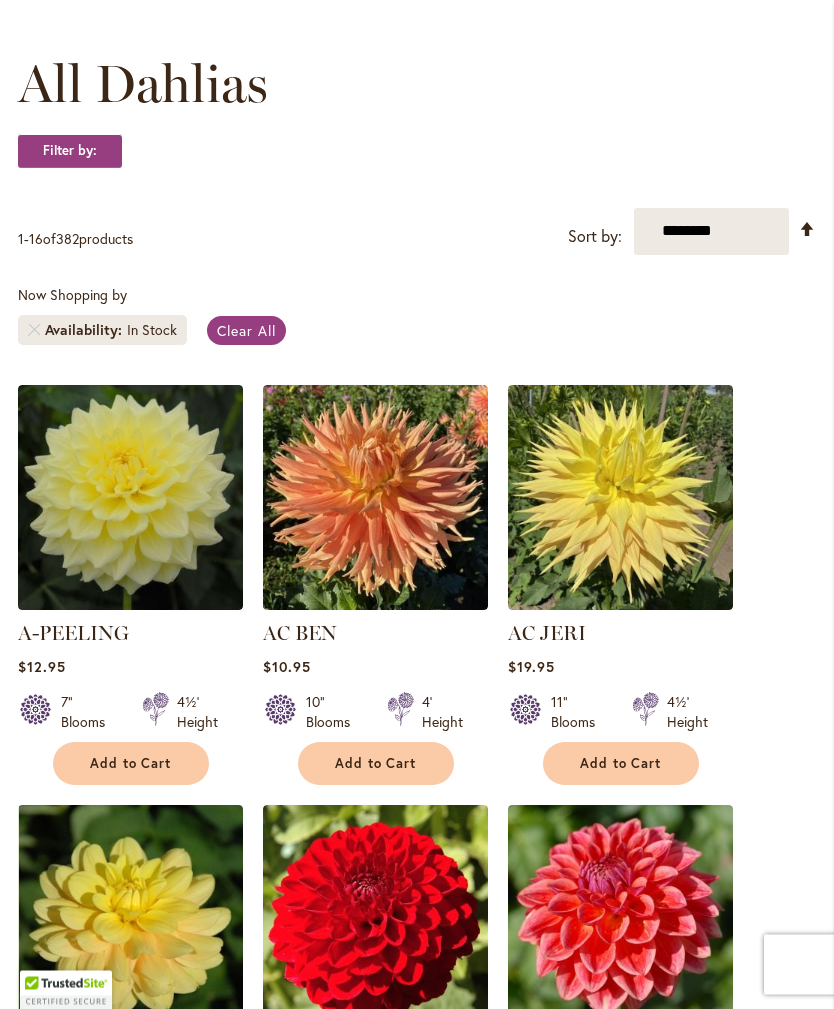 scroll, scrollTop: 270, scrollLeft: 0, axis: vertical 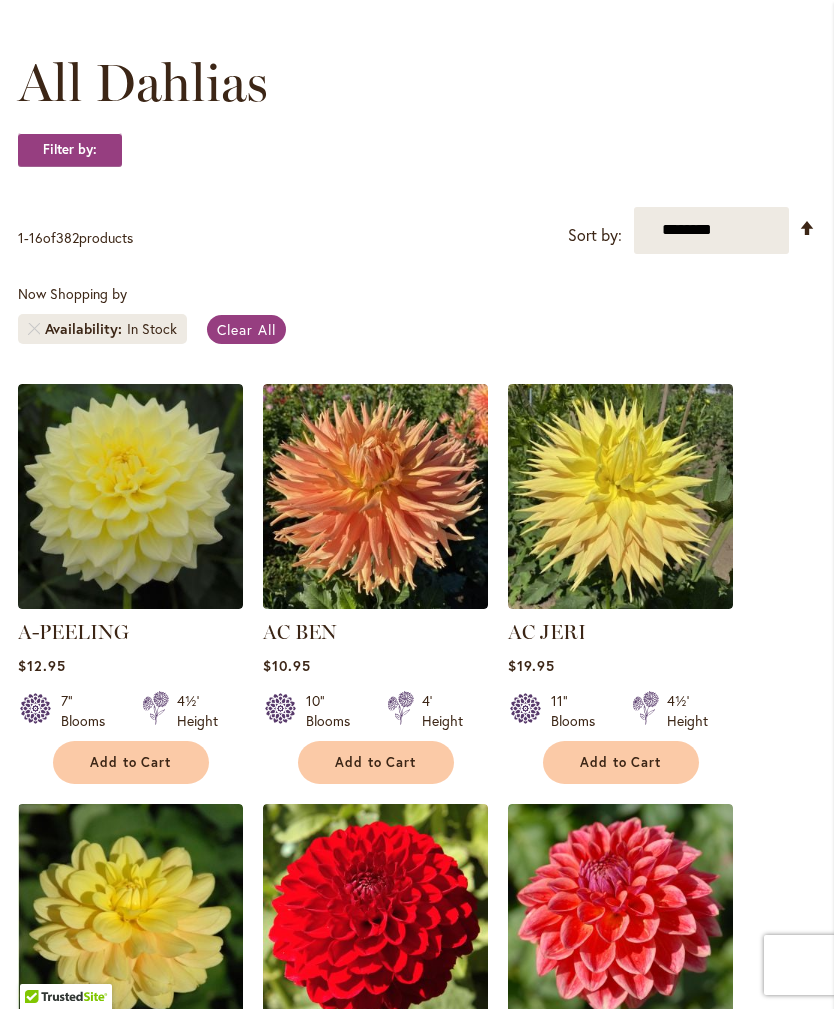 click on "Availability" at bounding box center [86, 329] 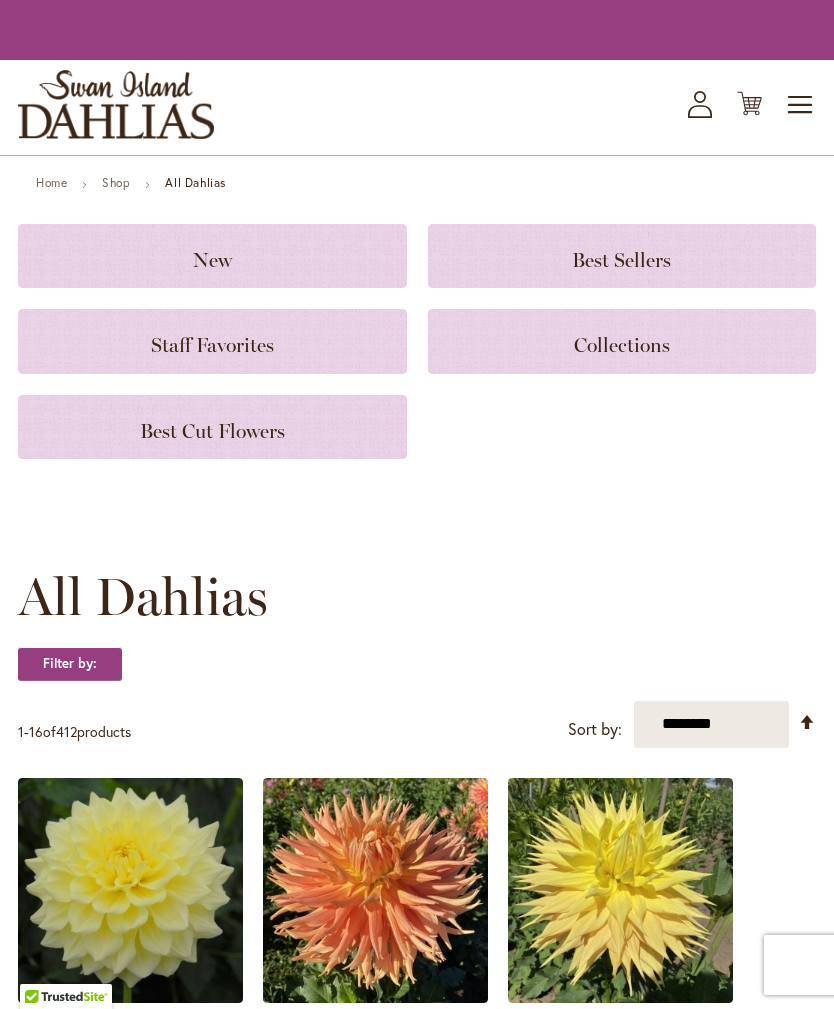 scroll, scrollTop: 0, scrollLeft: 0, axis: both 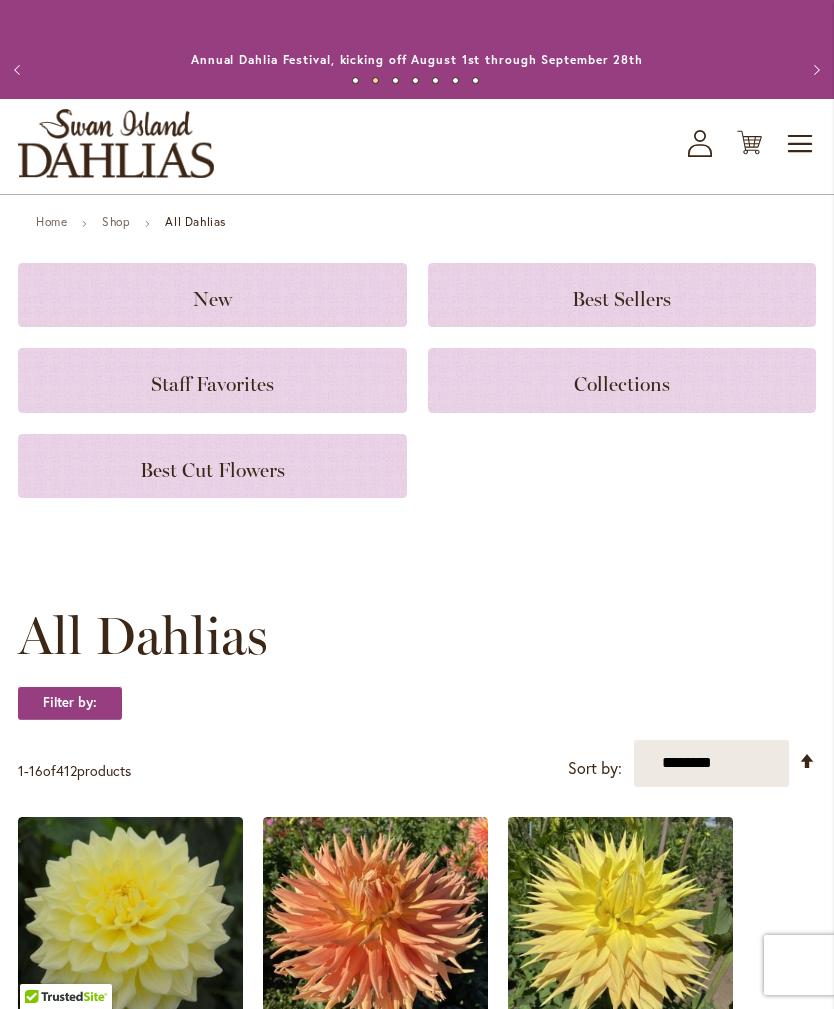 click on "Best Cut Flowers" 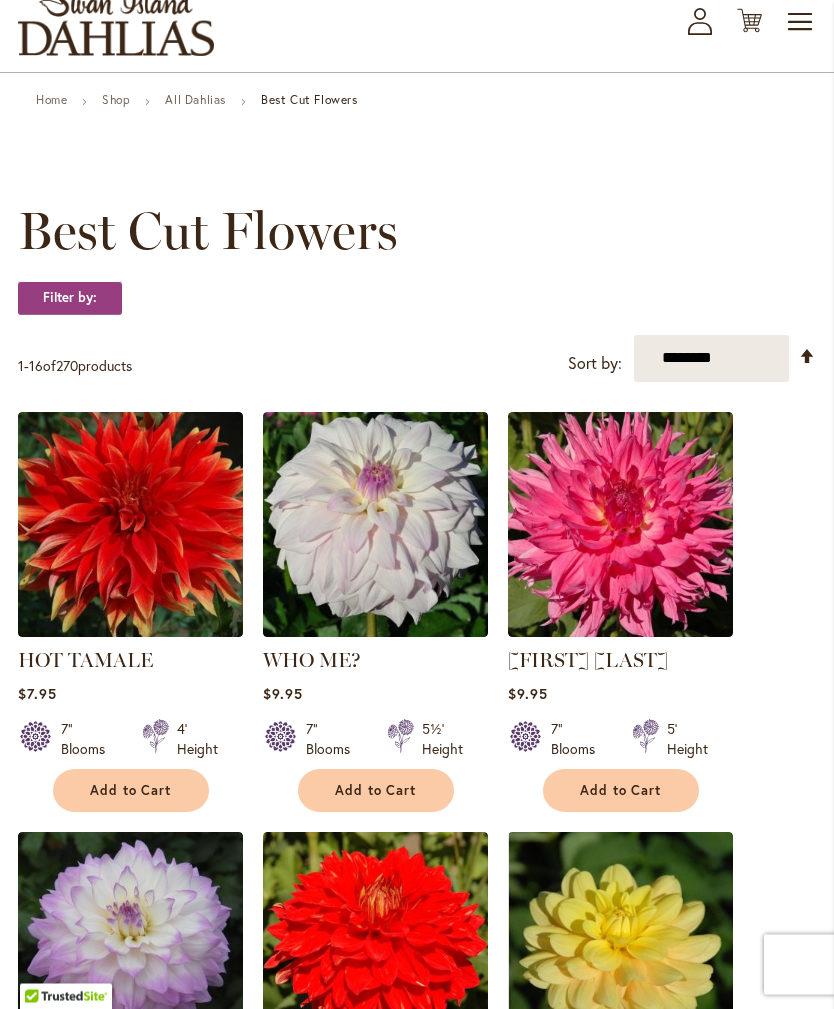 scroll, scrollTop: 122, scrollLeft: 0, axis: vertical 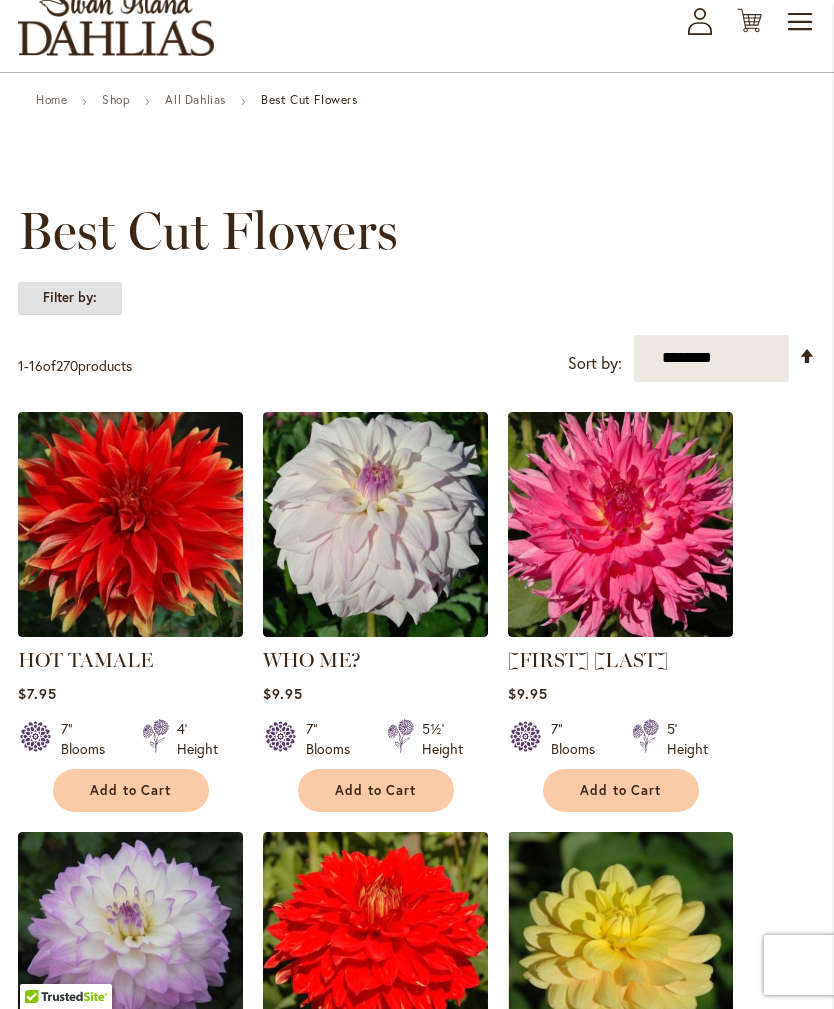 click on "Filter by:" at bounding box center (70, 298) 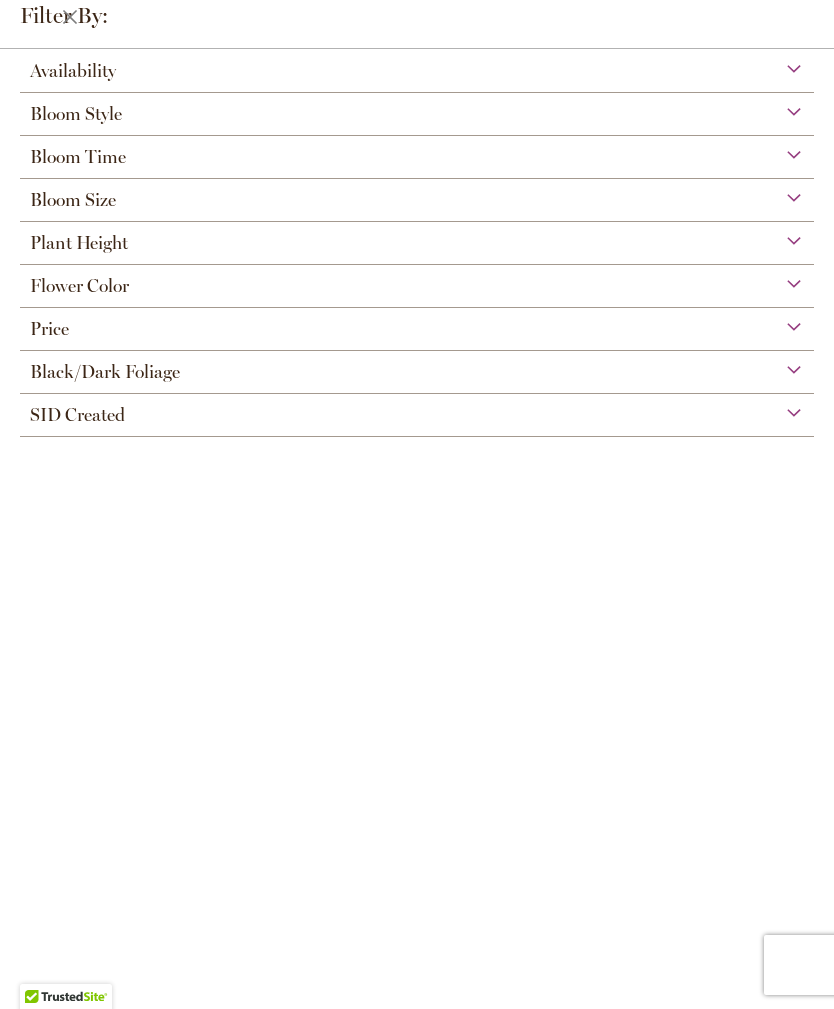 click on "Availability" at bounding box center [417, 66] 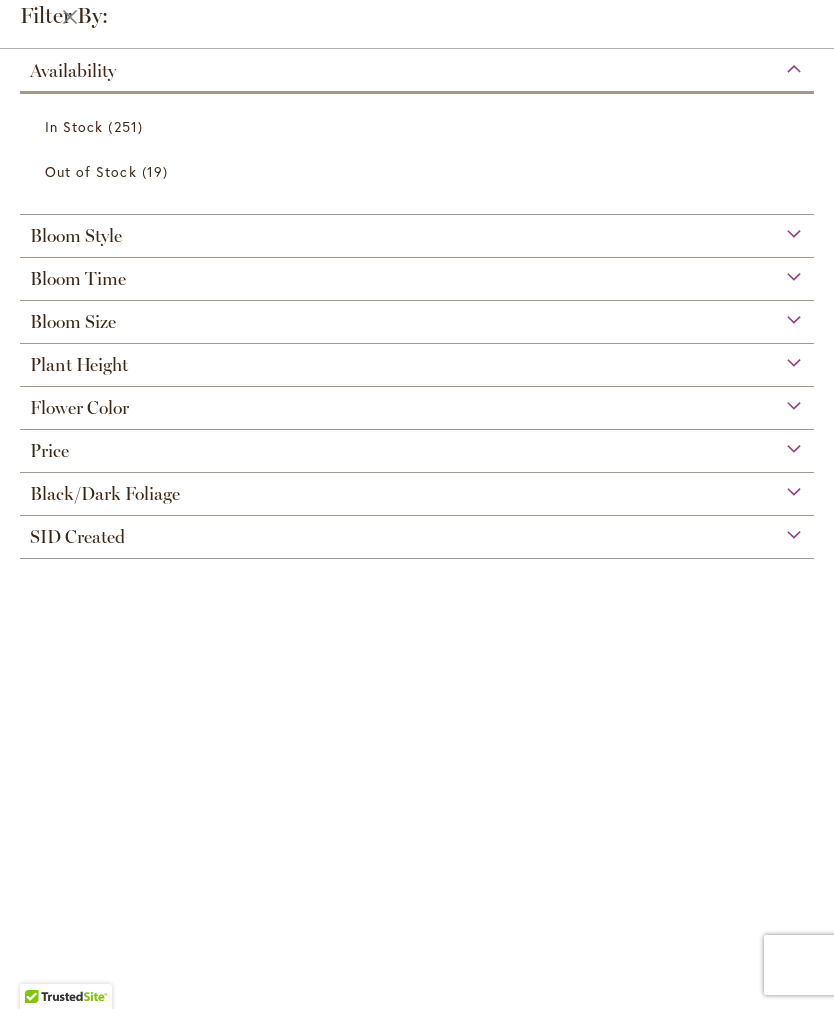 click on "251
items" at bounding box center (127, 126) 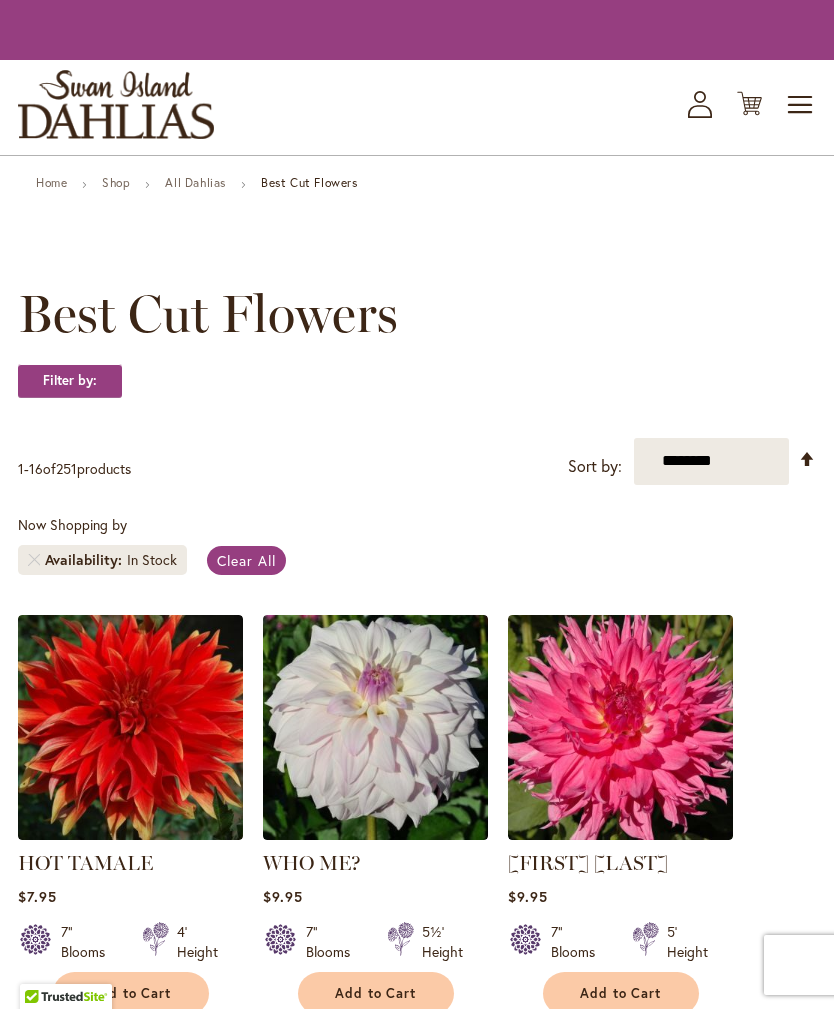 scroll, scrollTop: 0, scrollLeft: 0, axis: both 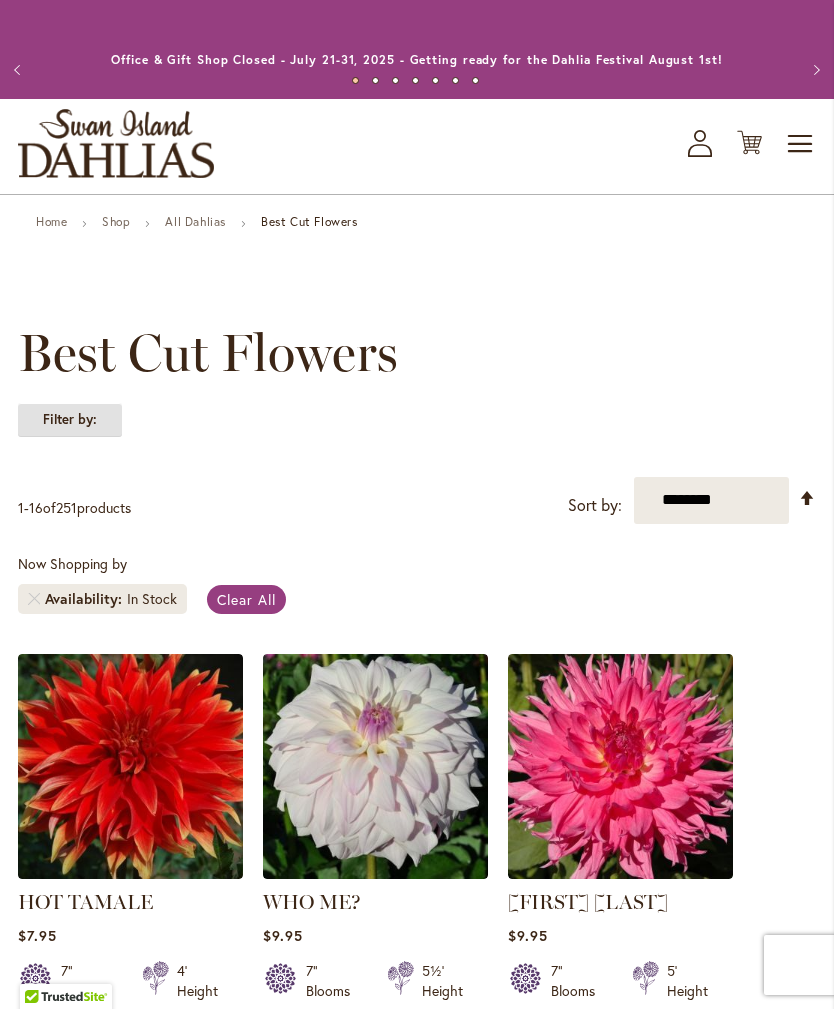 click on "Filter by:" at bounding box center (70, 420) 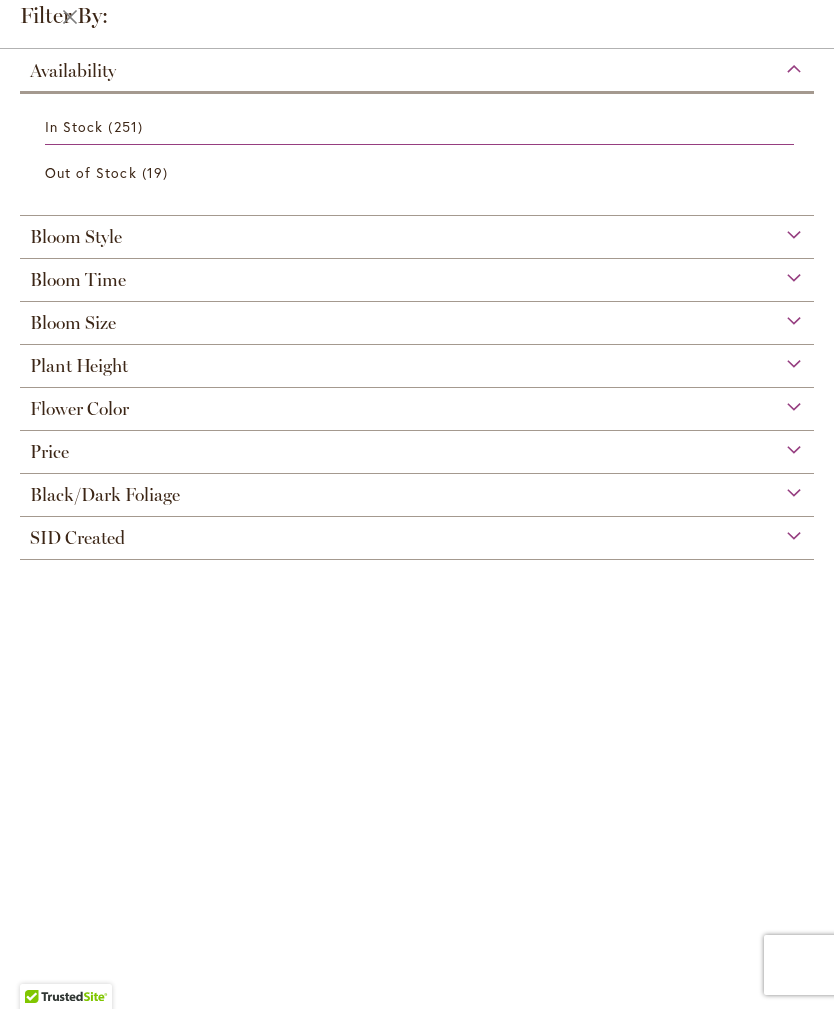click on "In Stock
251
items" at bounding box center (419, 127) 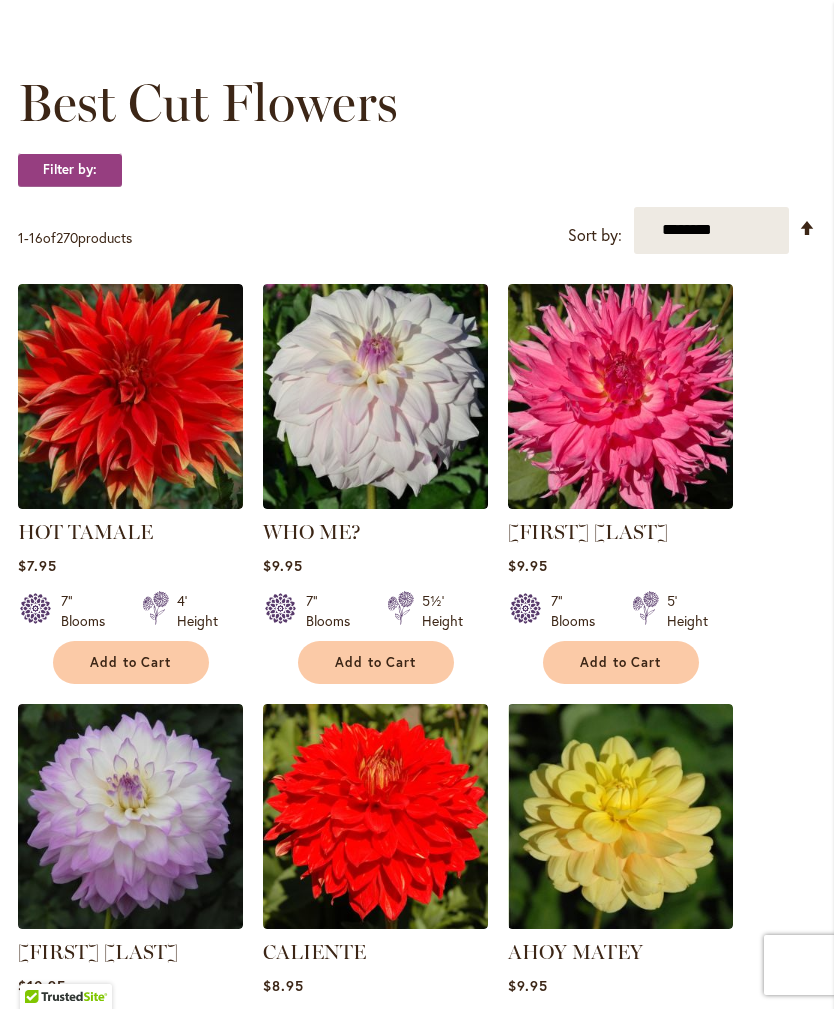 scroll, scrollTop: 246, scrollLeft: 0, axis: vertical 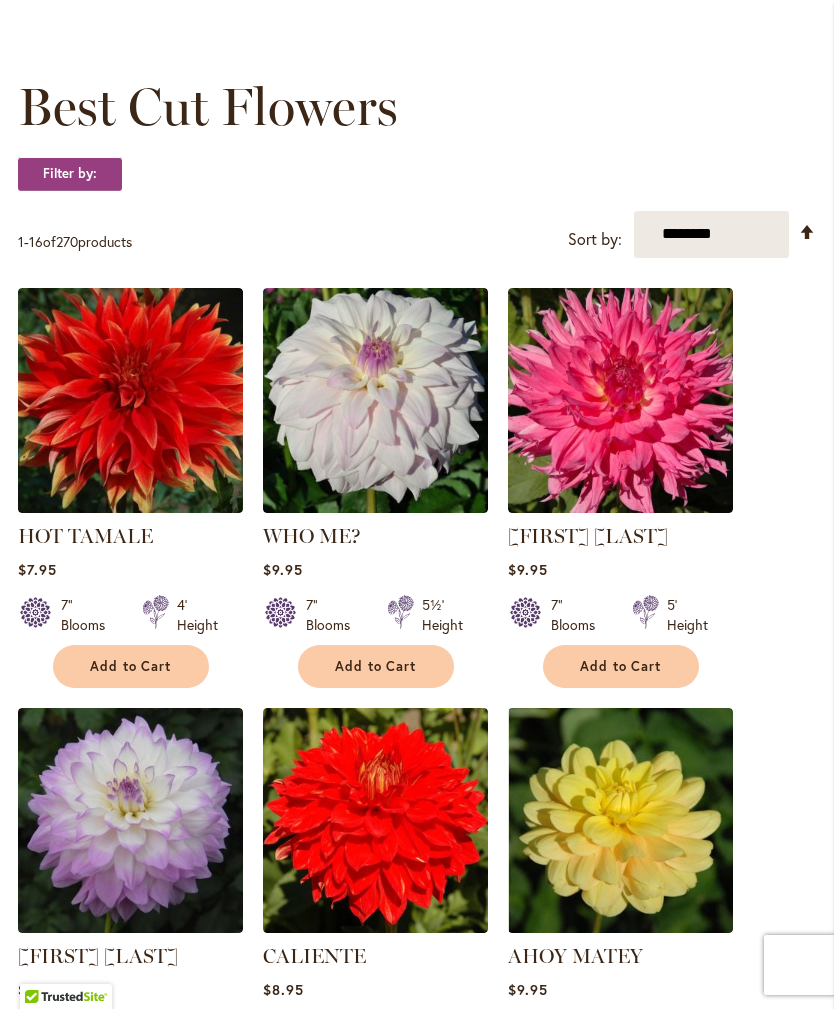 click on "Add to Cart" at bounding box center [131, 666] 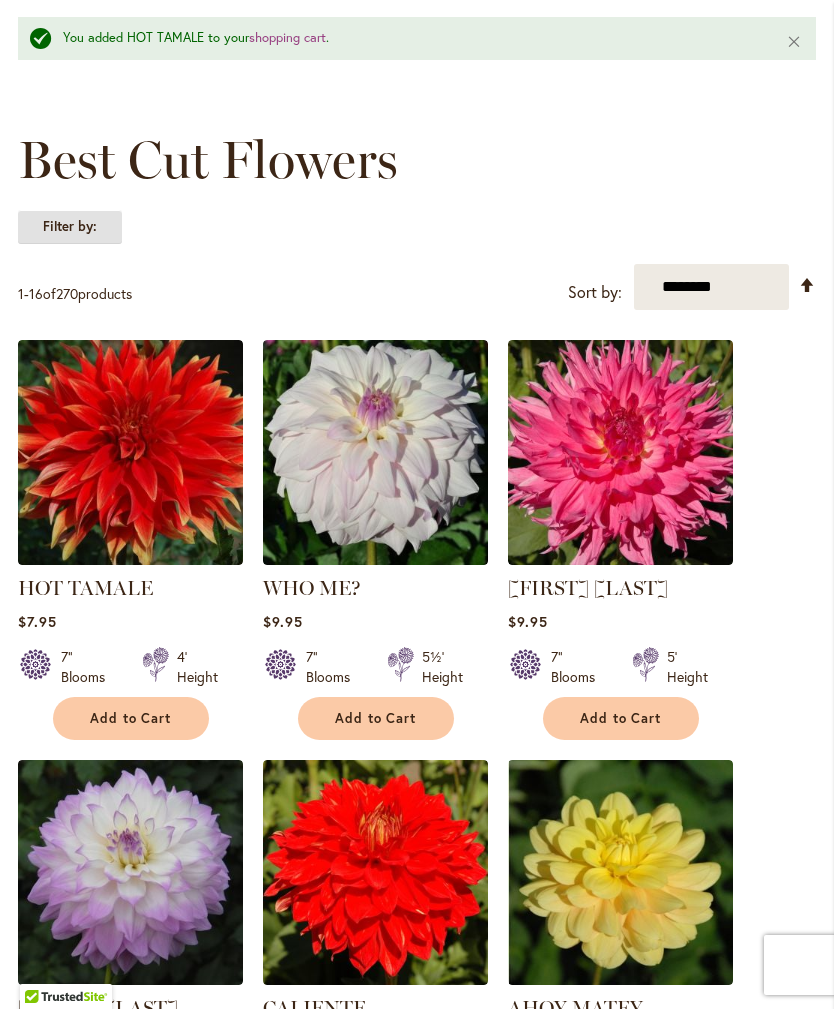 click on "Filter by:" at bounding box center (70, 227) 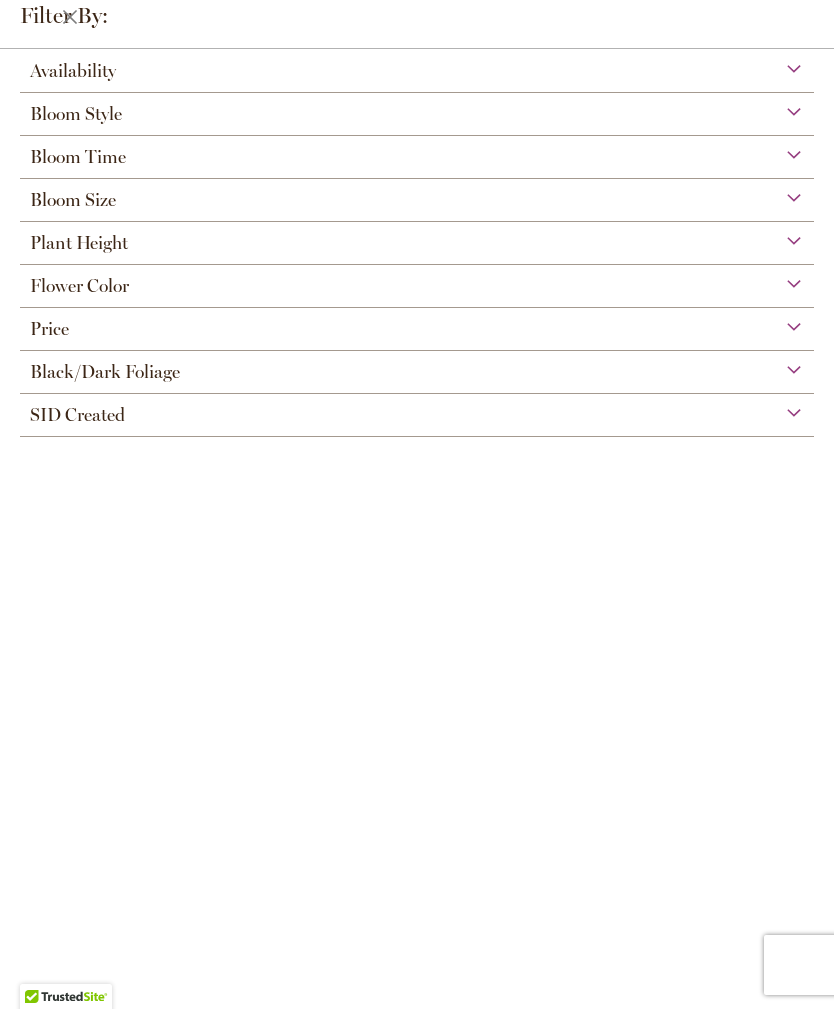click on "Flower Color" at bounding box center (417, 281) 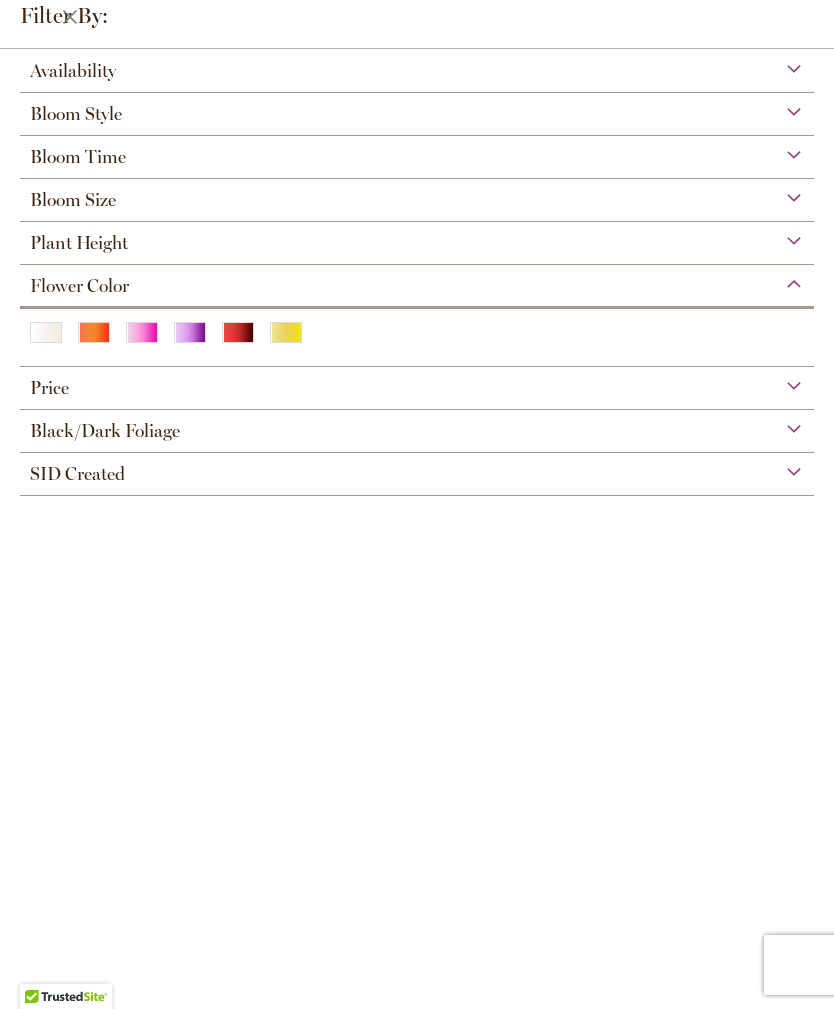 click at bounding box center [94, 332] 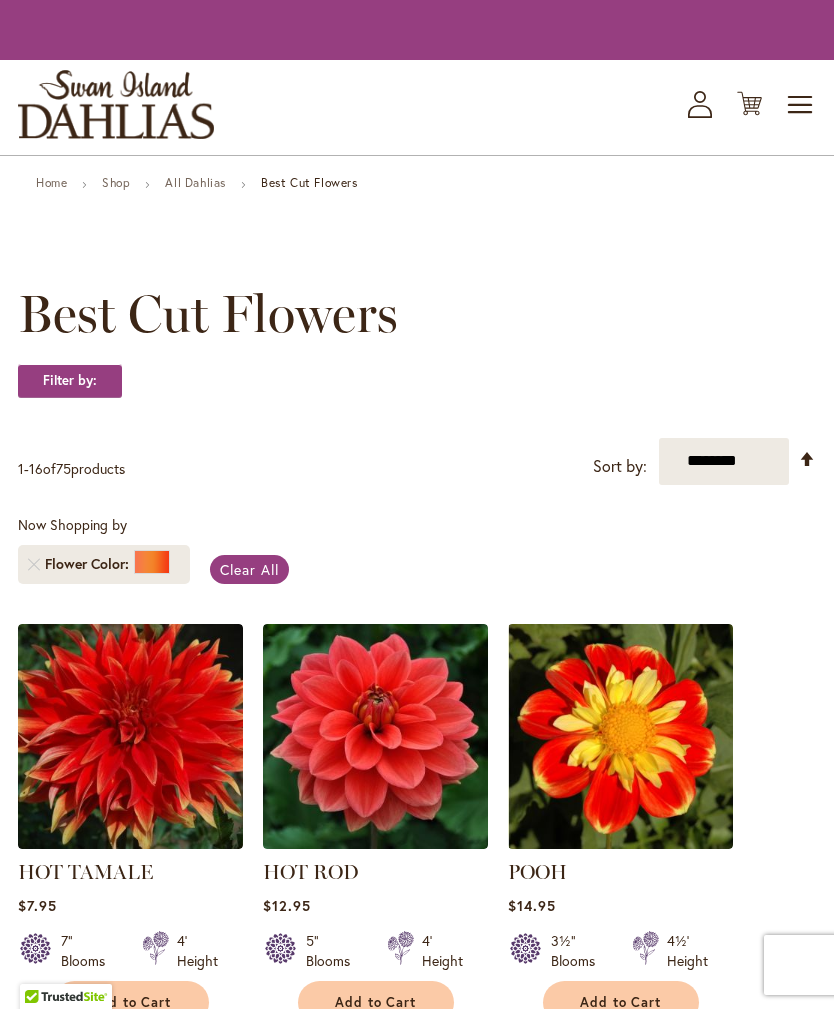click on "Best Cut Flowers" at bounding box center (208, 314) 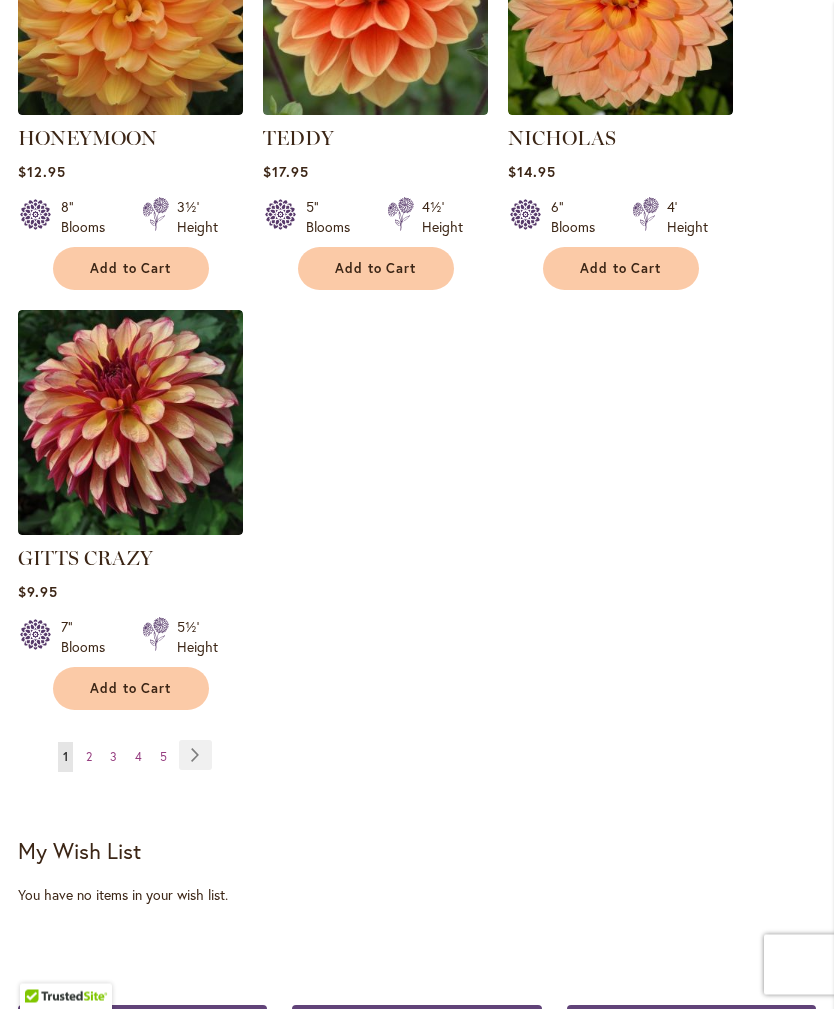 scroll, scrollTop: 2481, scrollLeft: 0, axis: vertical 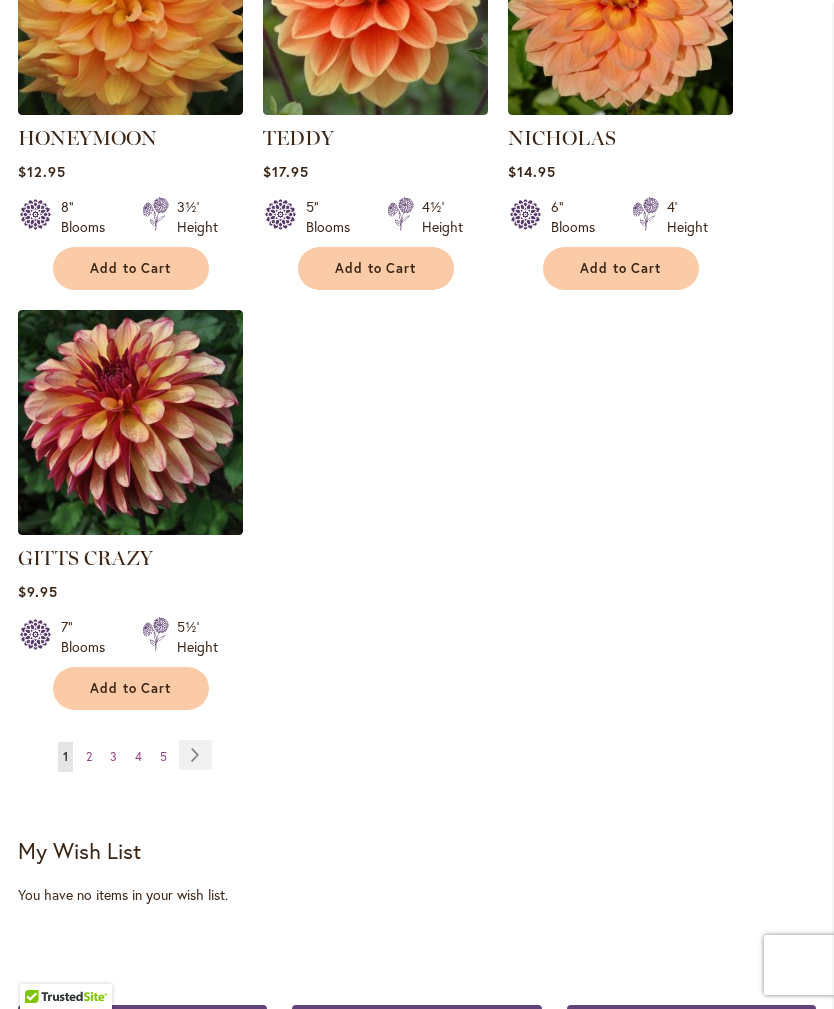 click on "Add to Cart" at bounding box center [131, 688] 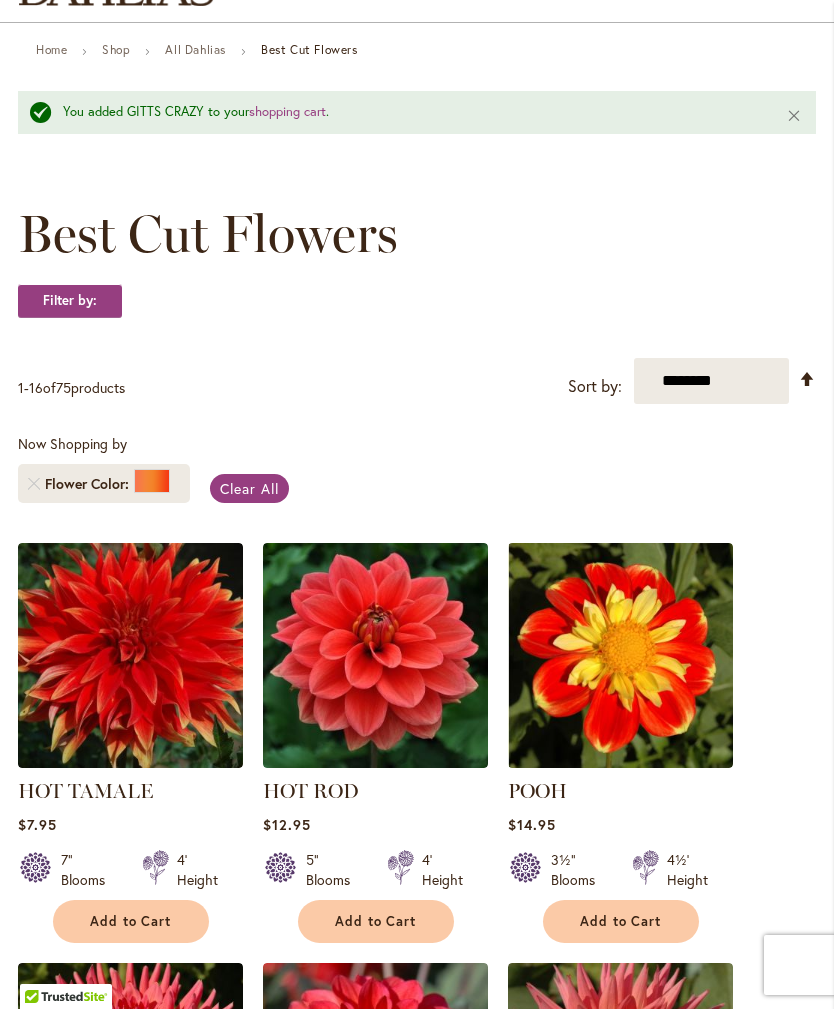 scroll, scrollTop: 171, scrollLeft: 0, axis: vertical 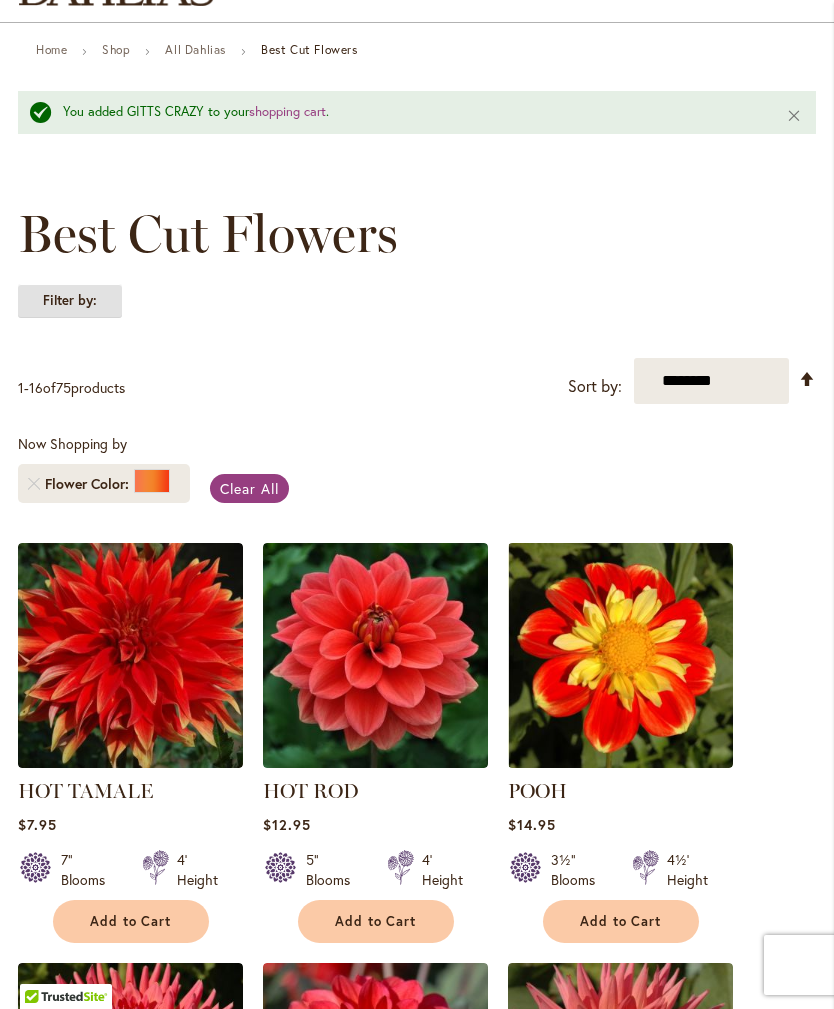 click on "Filter by:" at bounding box center [70, 301] 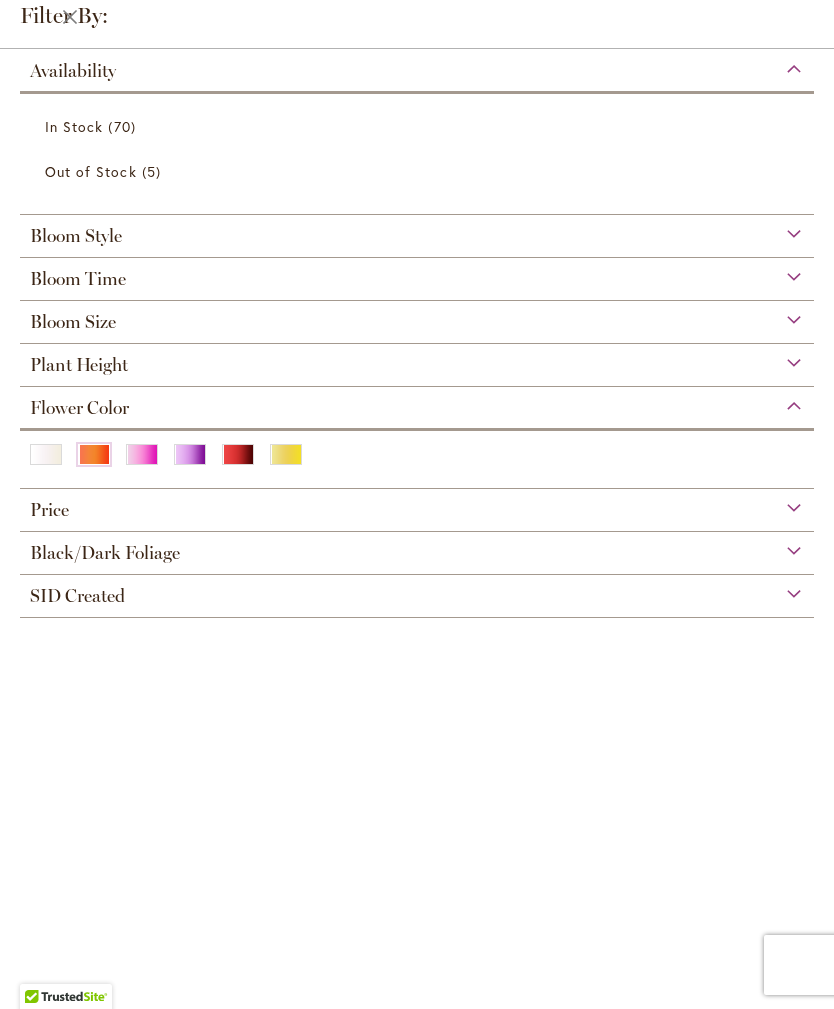 scroll, scrollTop: 163, scrollLeft: 0, axis: vertical 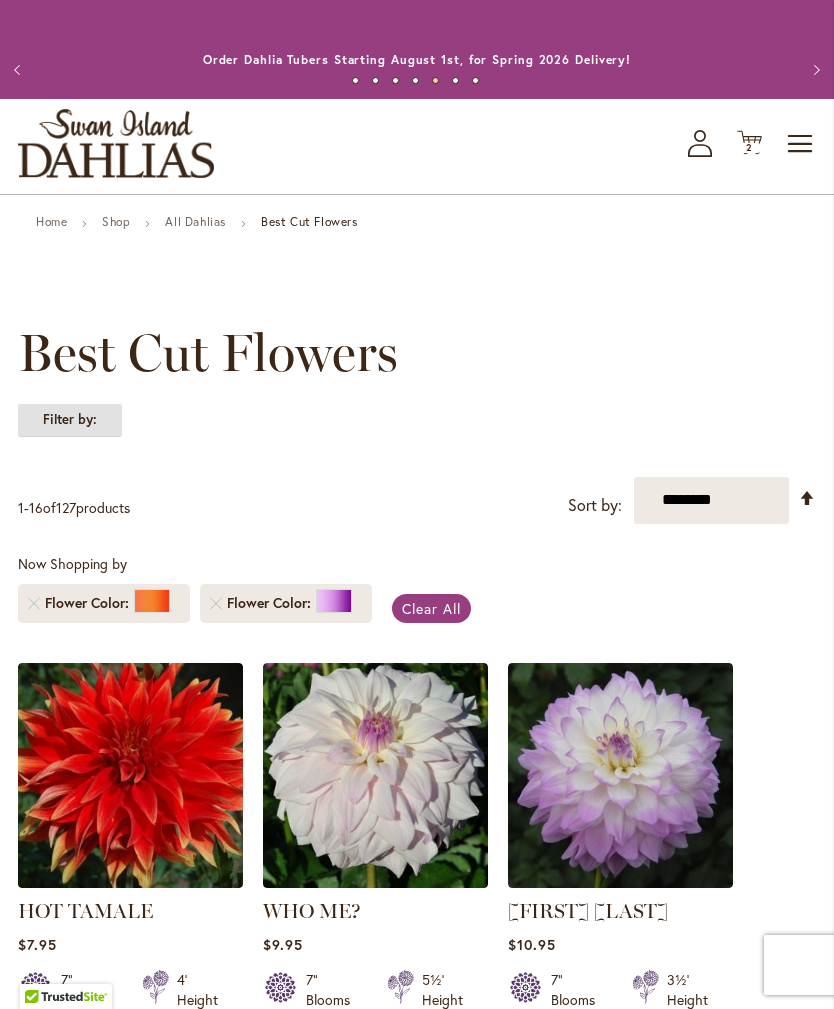click on "Filter by:" at bounding box center [70, 420] 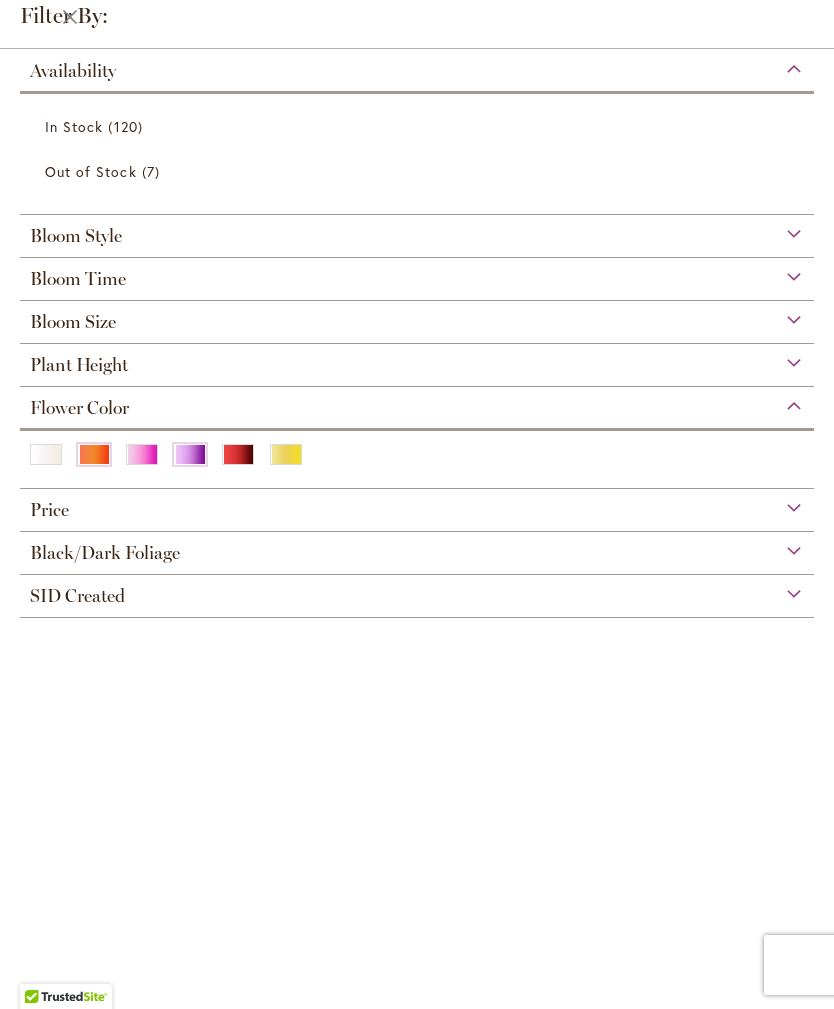 click on "Flower Color" at bounding box center (417, 403) 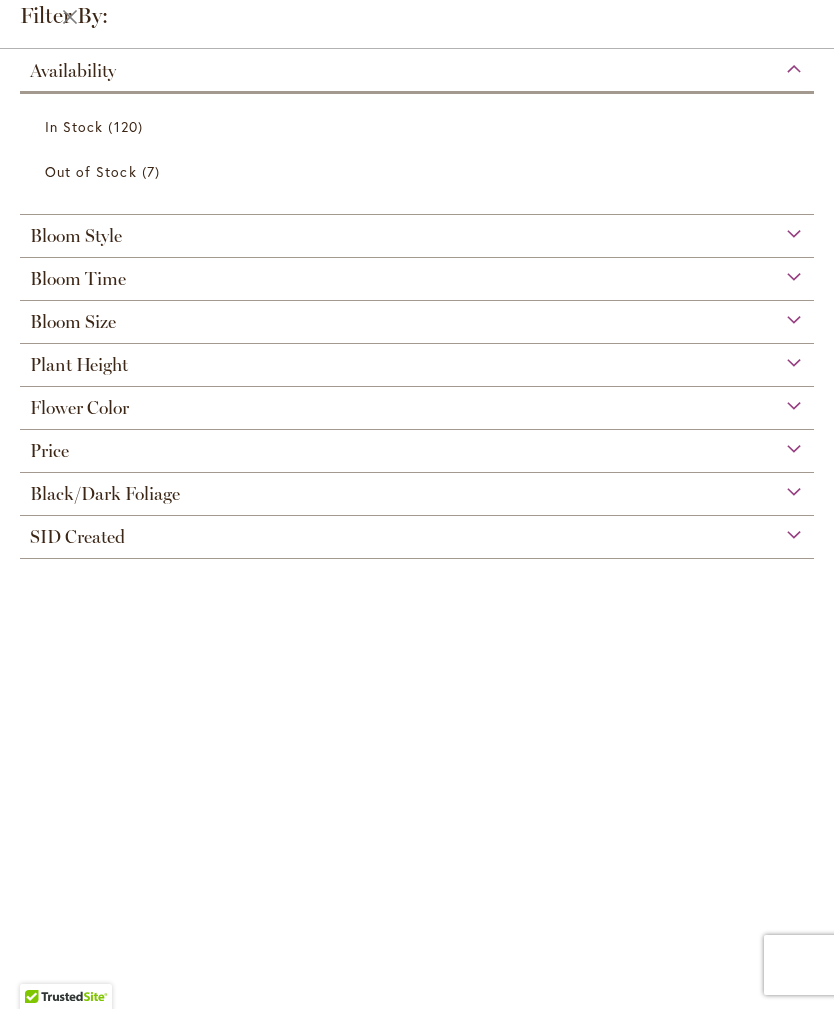 click on "Flower Color" at bounding box center [79, 408] 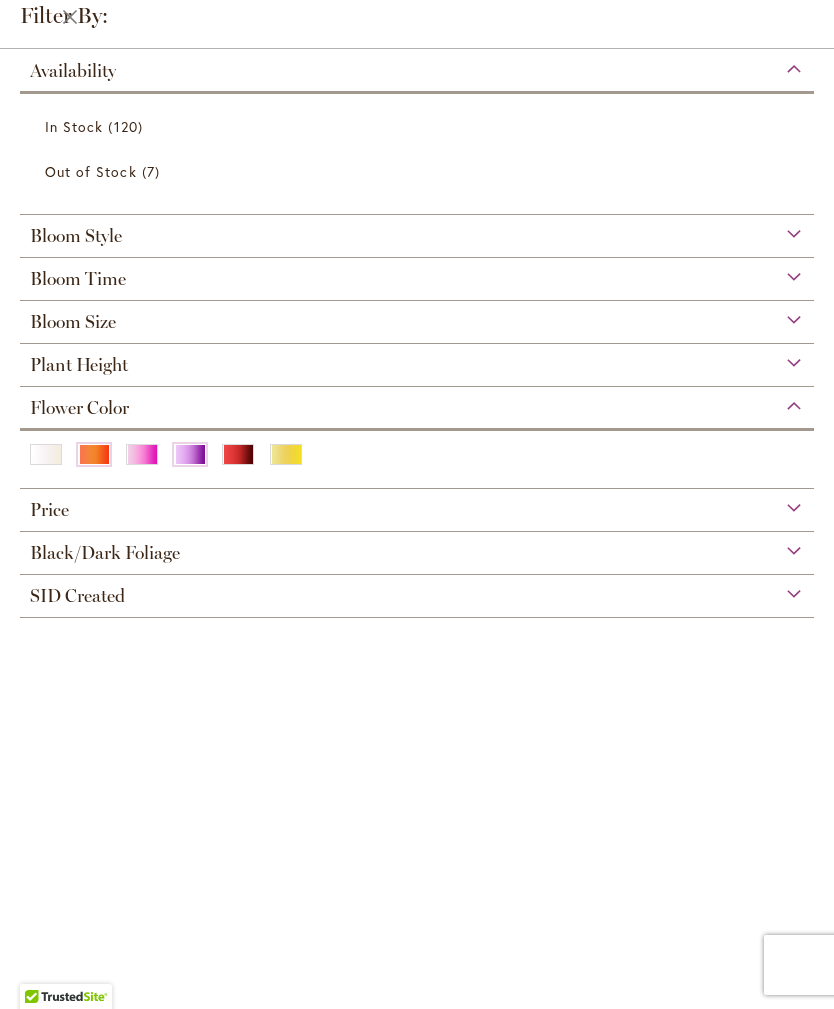 click at bounding box center (238, 454) 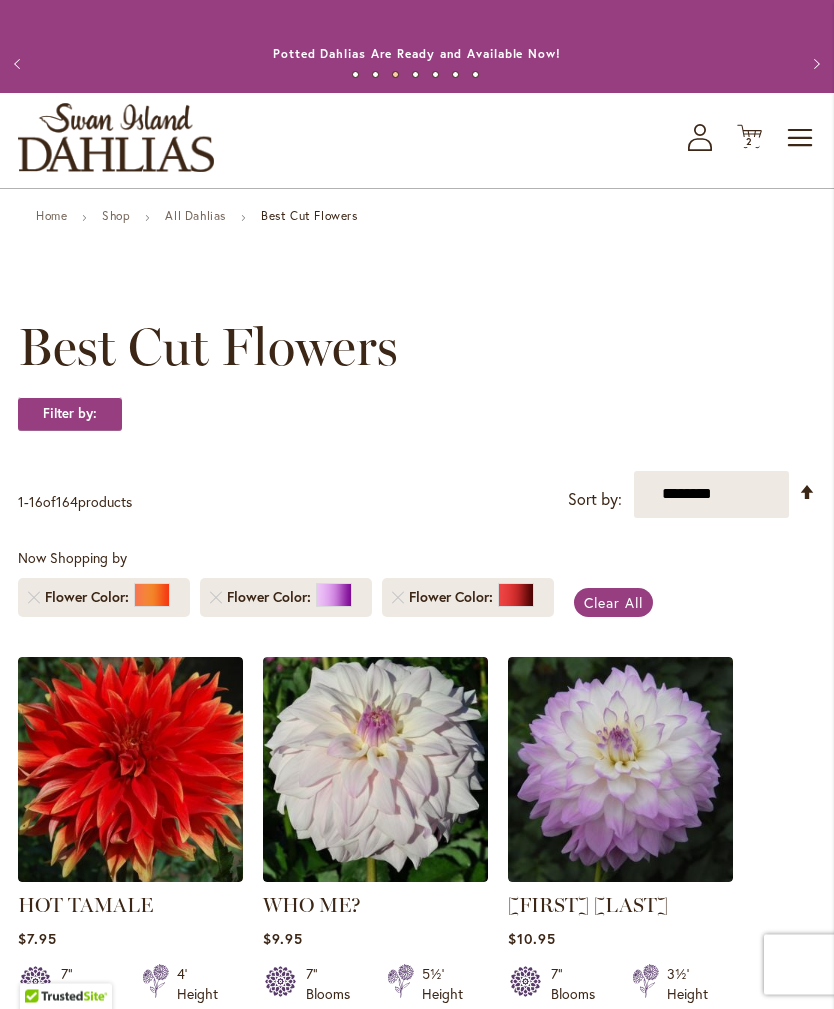 scroll, scrollTop: 0, scrollLeft: 0, axis: both 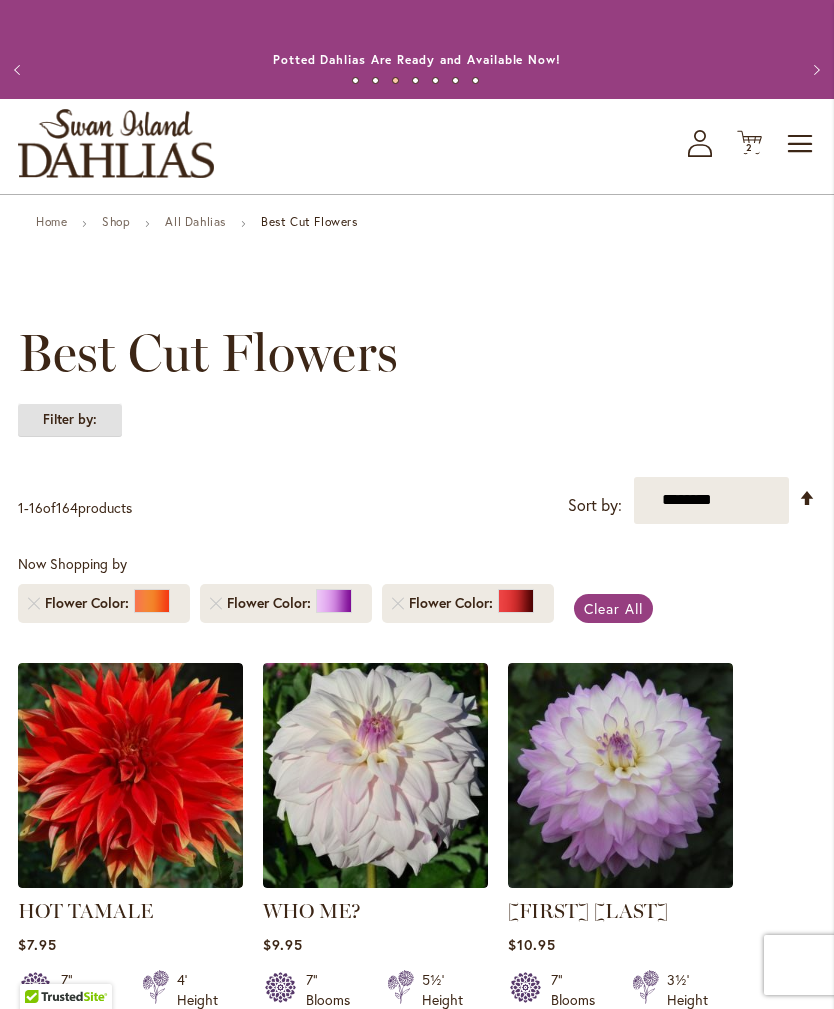 click on "Filter by:" at bounding box center (70, 420) 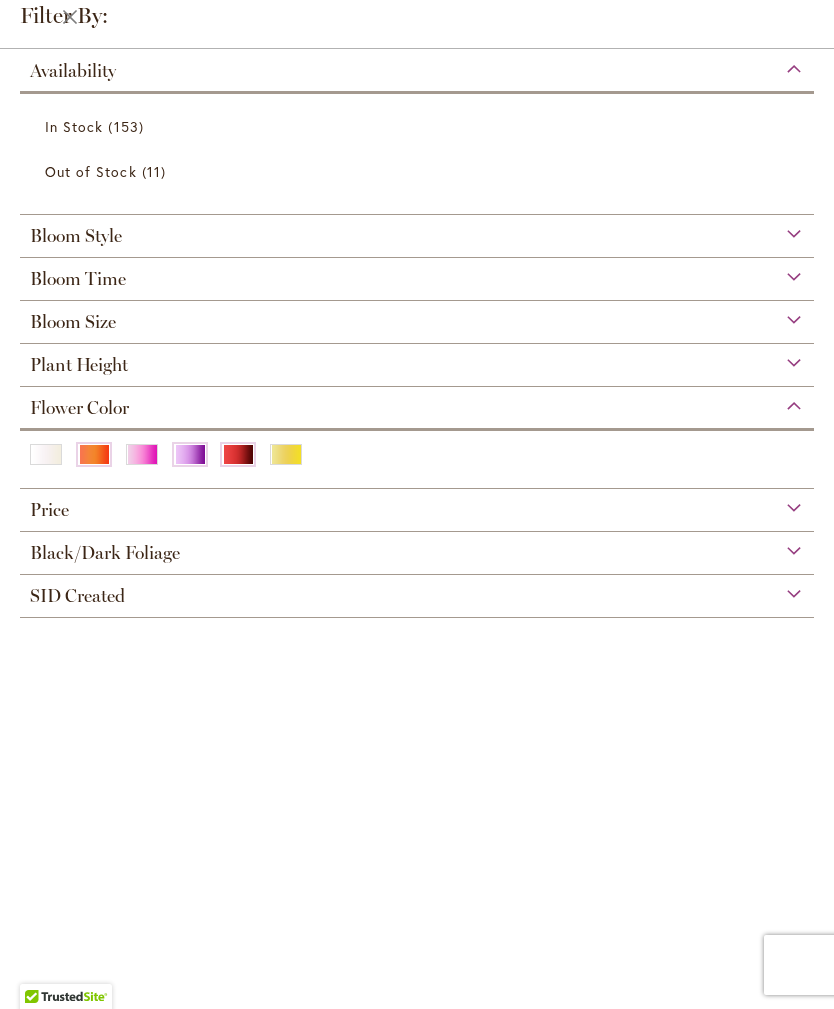 click at bounding box center [190, 454] 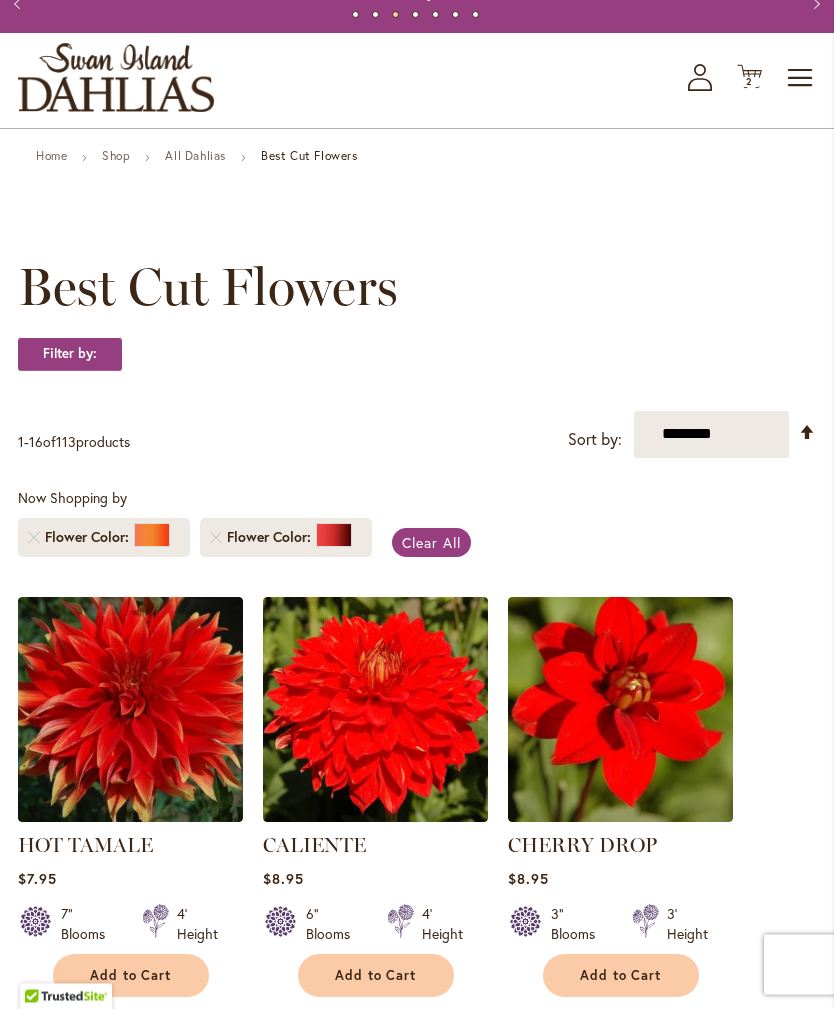 scroll, scrollTop: 0, scrollLeft: 0, axis: both 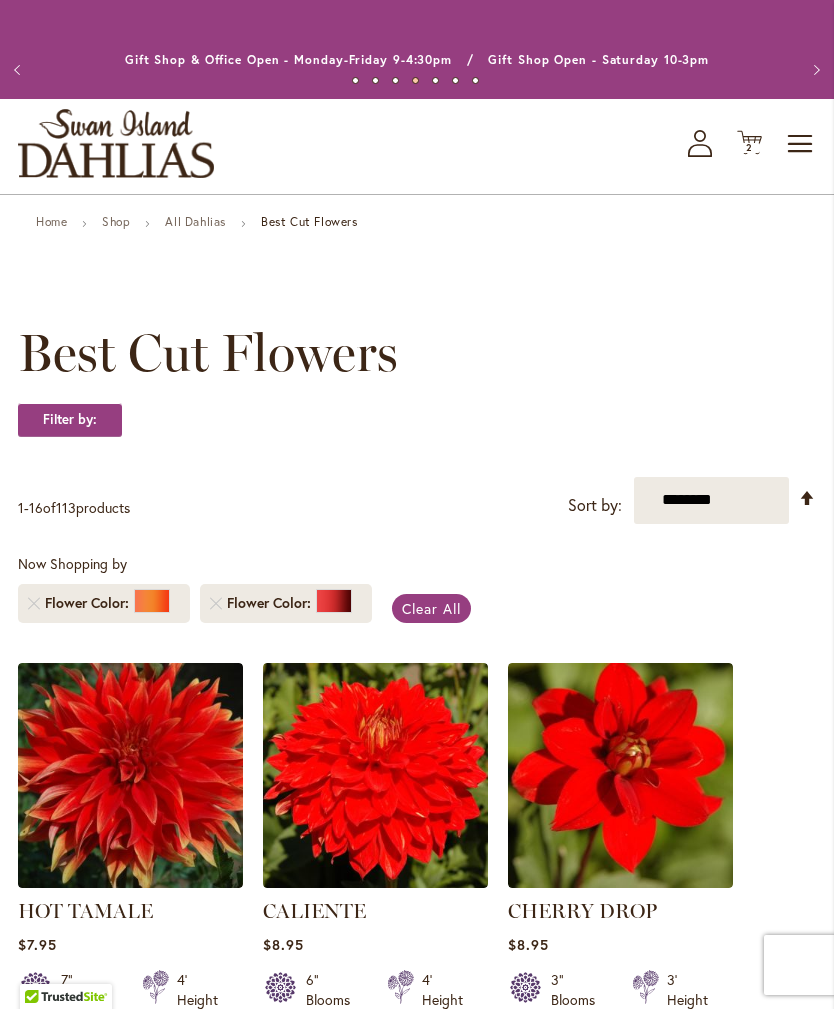 click on "2
2
items" at bounding box center [750, 148] 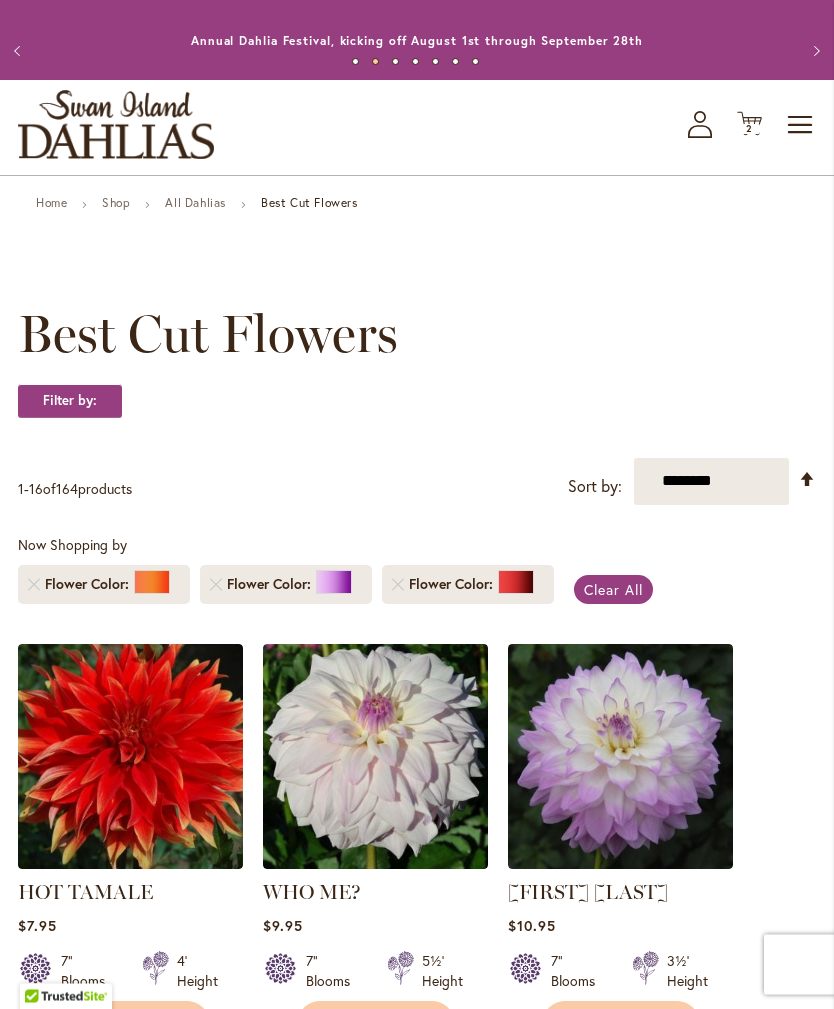 scroll, scrollTop: 27, scrollLeft: 0, axis: vertical 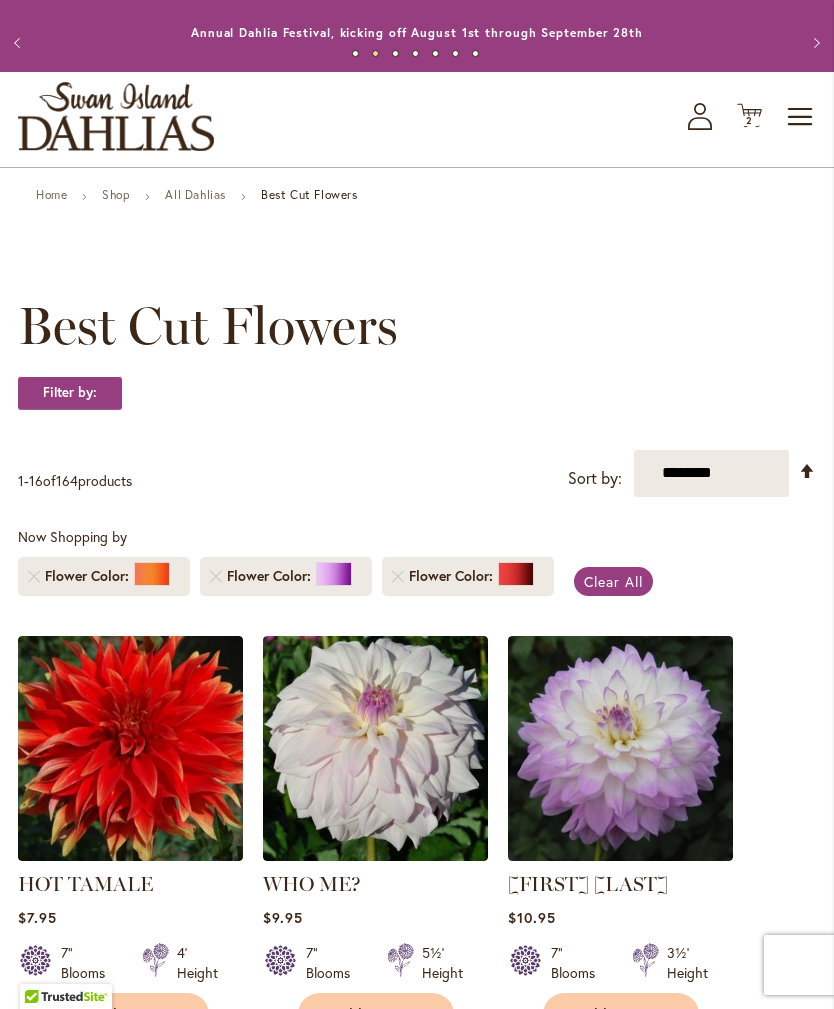 click on "Flower Color" at bounding box center [271, 576] 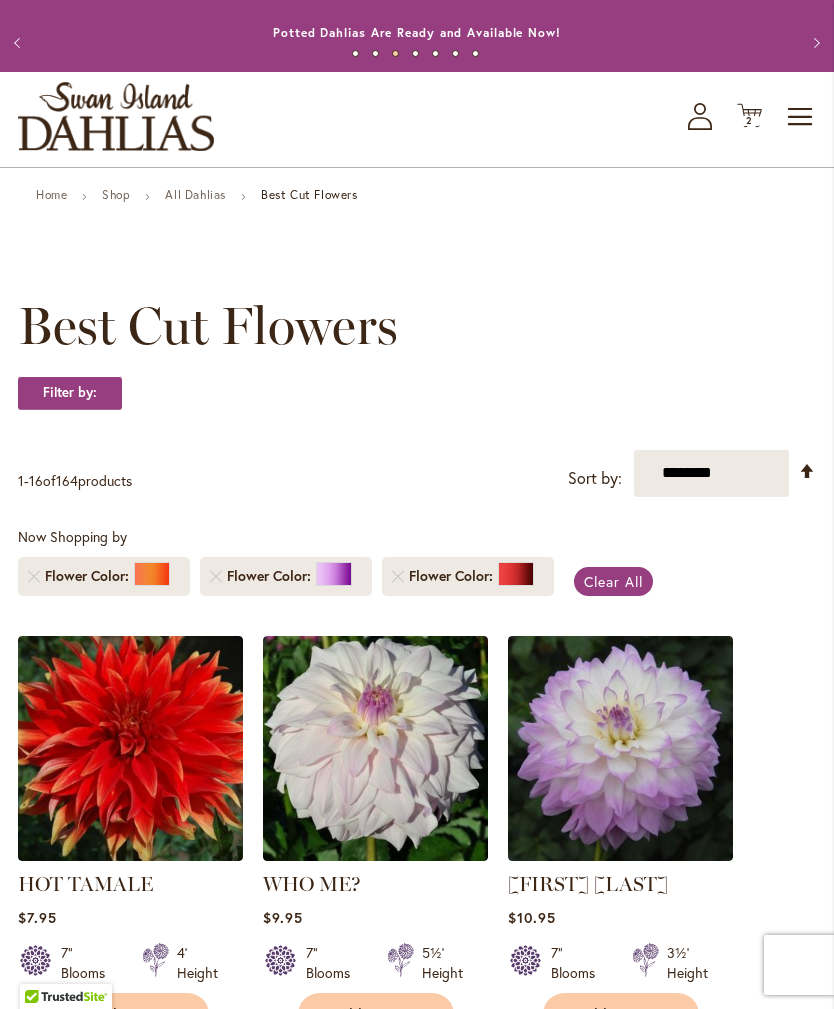 click on "**********" at bounding box center [417, 473] 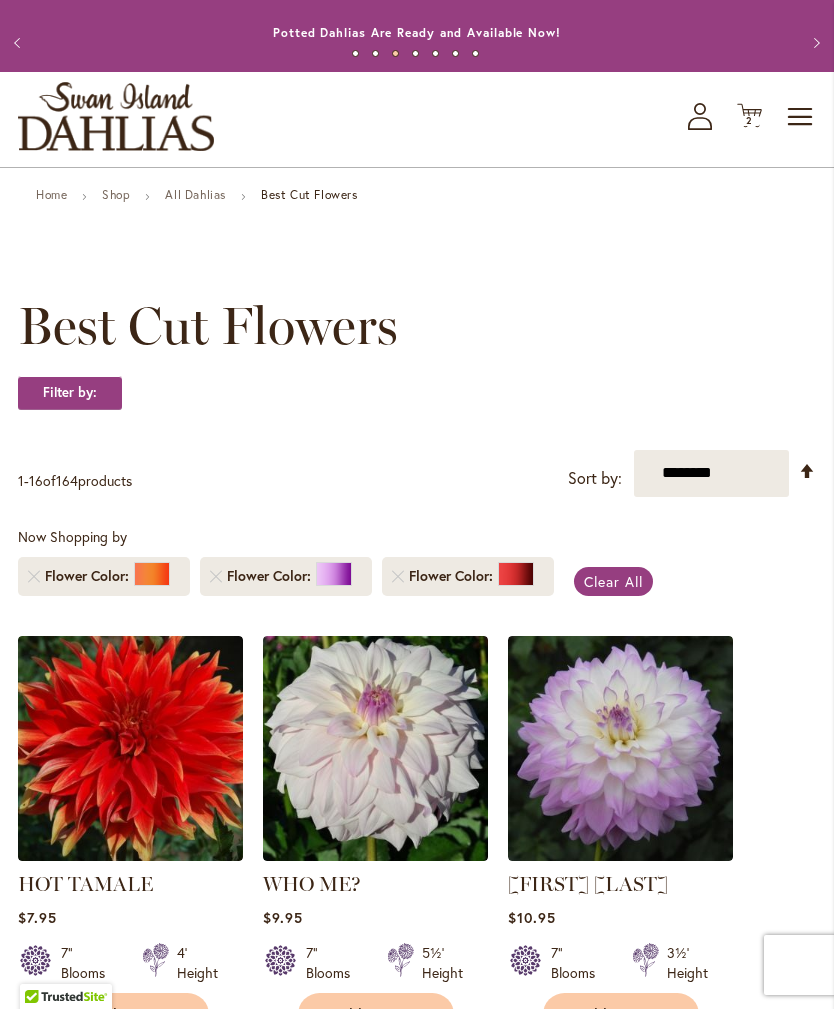 click on "Clear All" at bounding box center (613, 581) 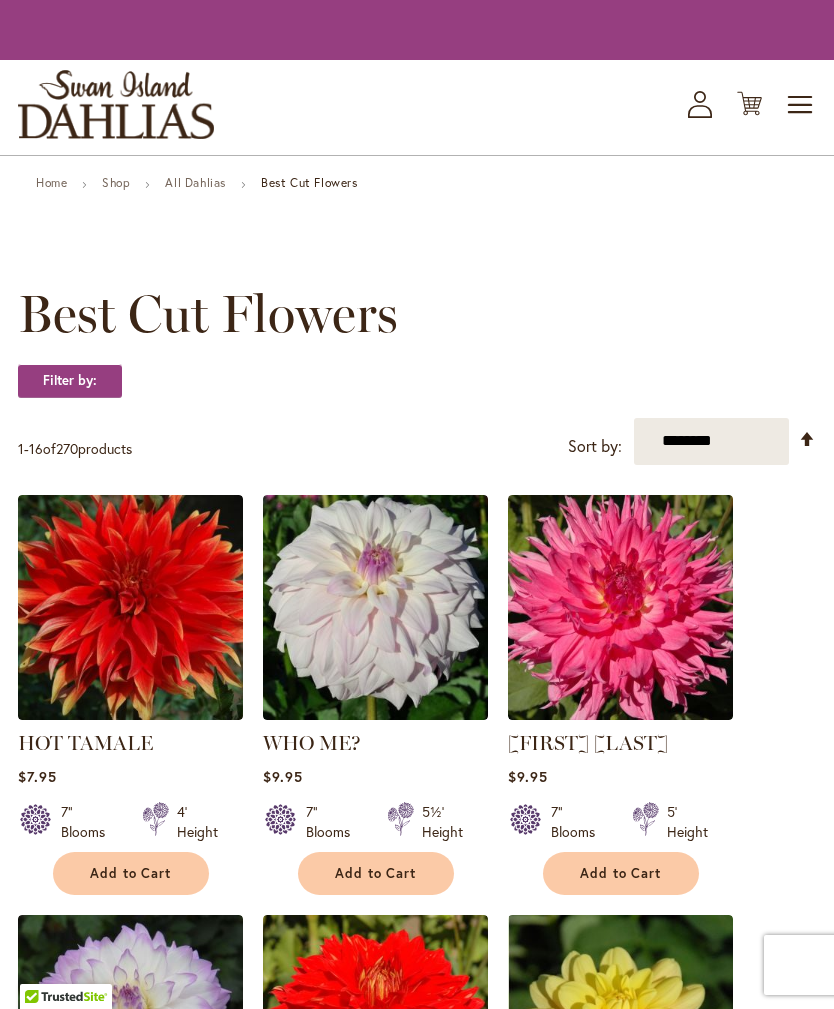 scroll, scrollTop: 0, scrollLeft: 0, axis: both 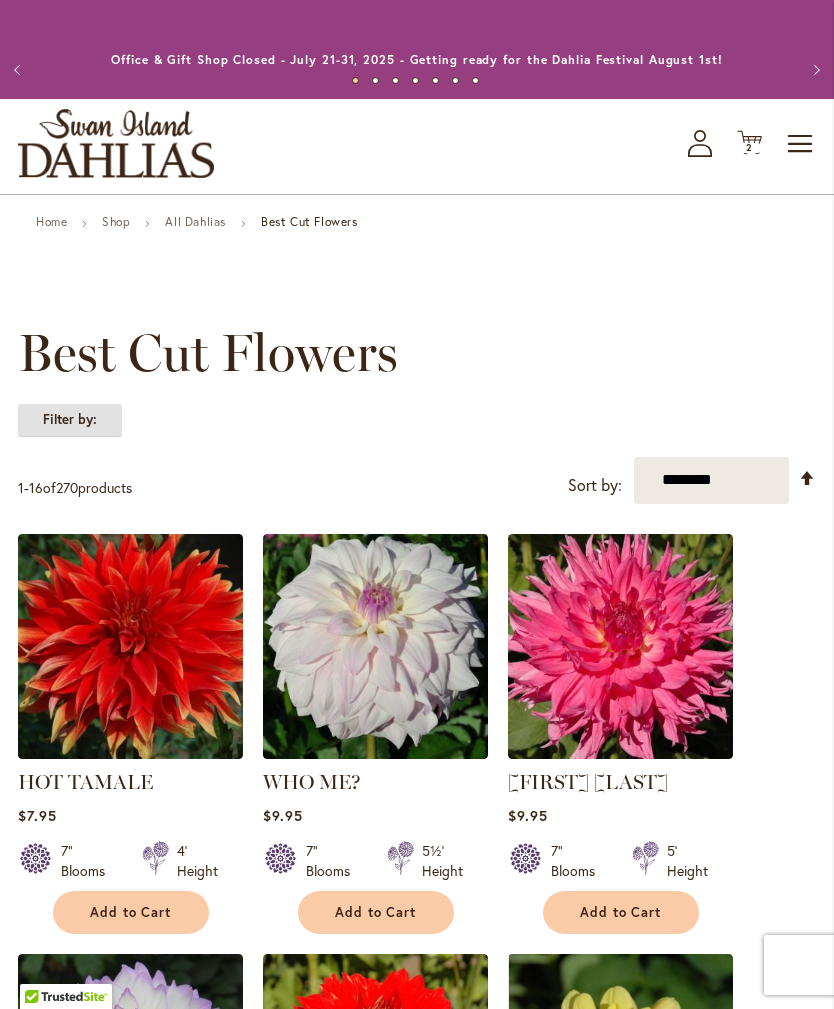 click on "Filter by:" at bounding box center (70, 420) 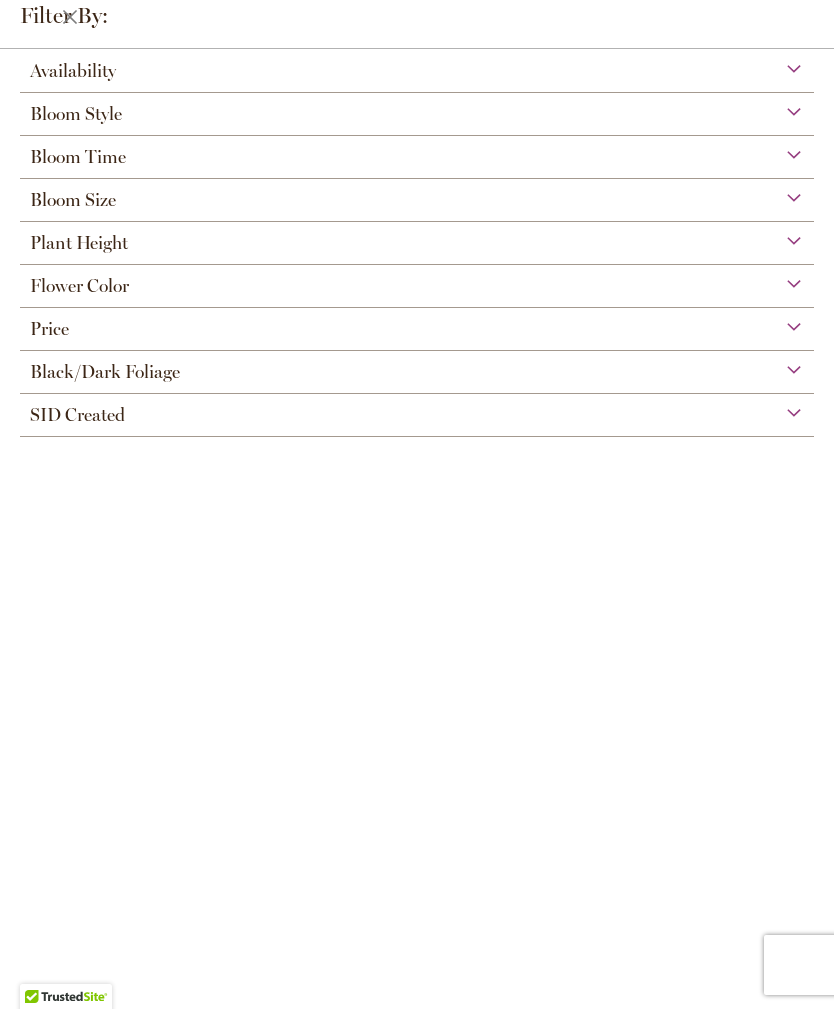 click on "Black/Dark Foliage" at bounding box center (417, 367) 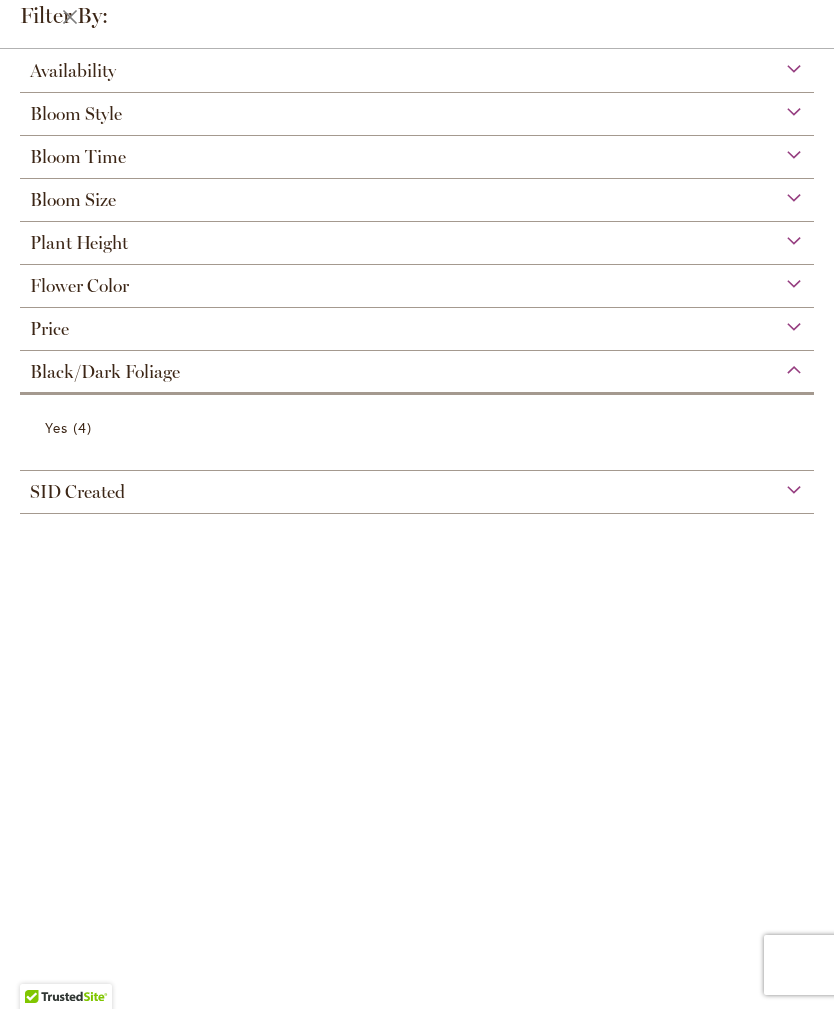 scroll, scrollTop: 1875, scrollLeft: 0, axis: vertical 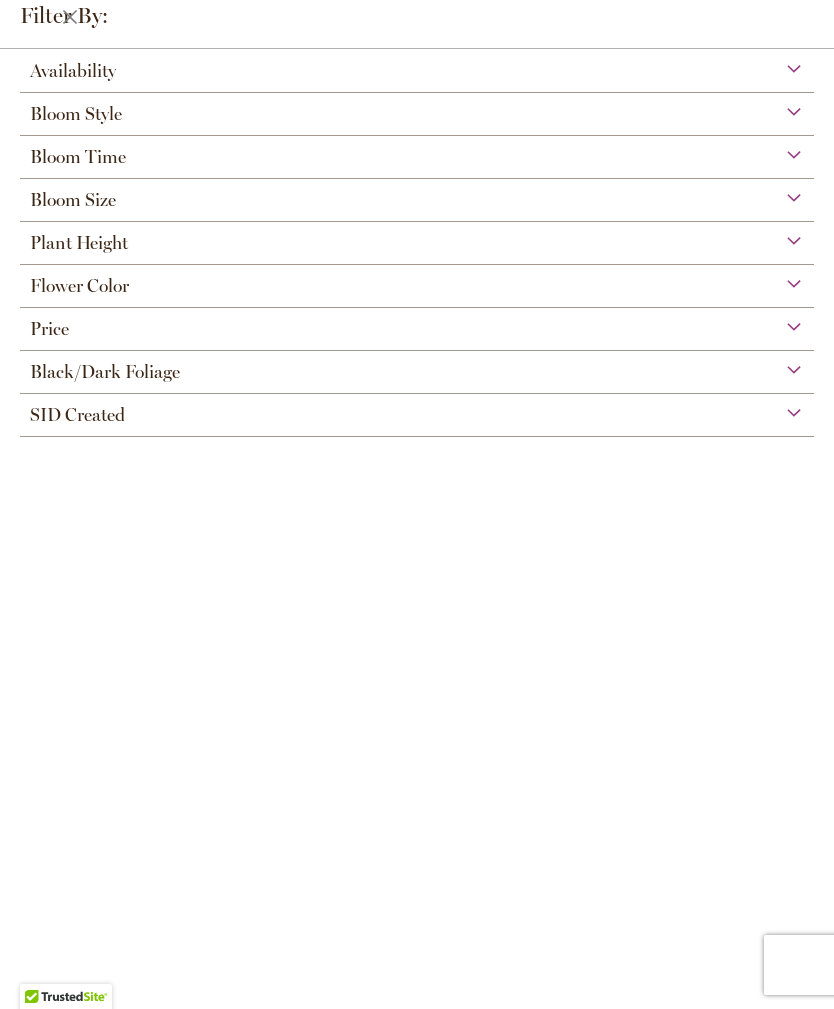 click on "Black/Dark Foliage" at bounding box center (417, 367) 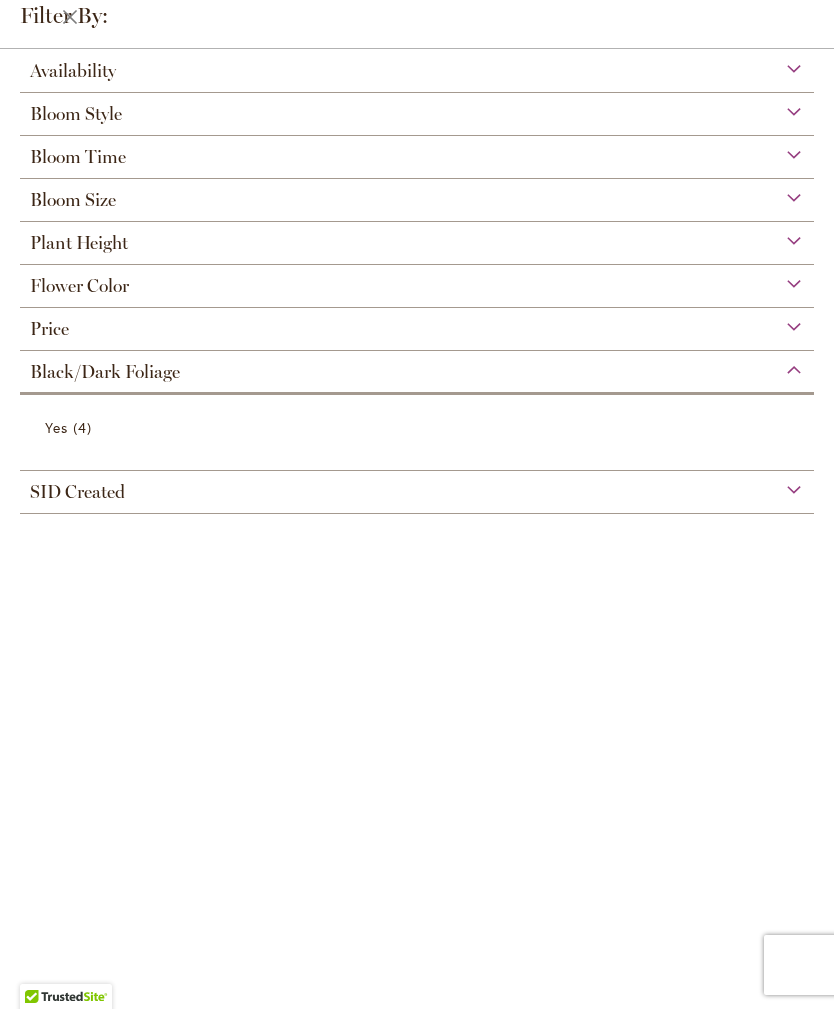 click on "Yes
4
items" at bounding box center [417, 426] 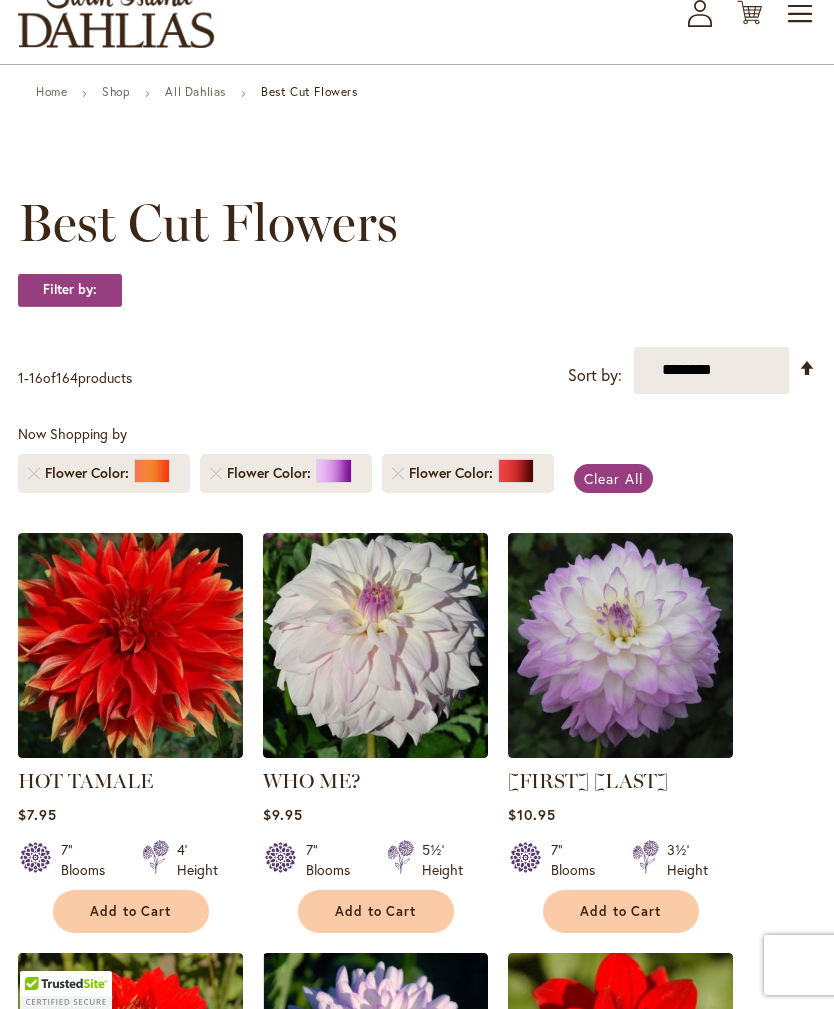 scroll, scrollTop: 91, scrollLeft: 0, axis: vertical 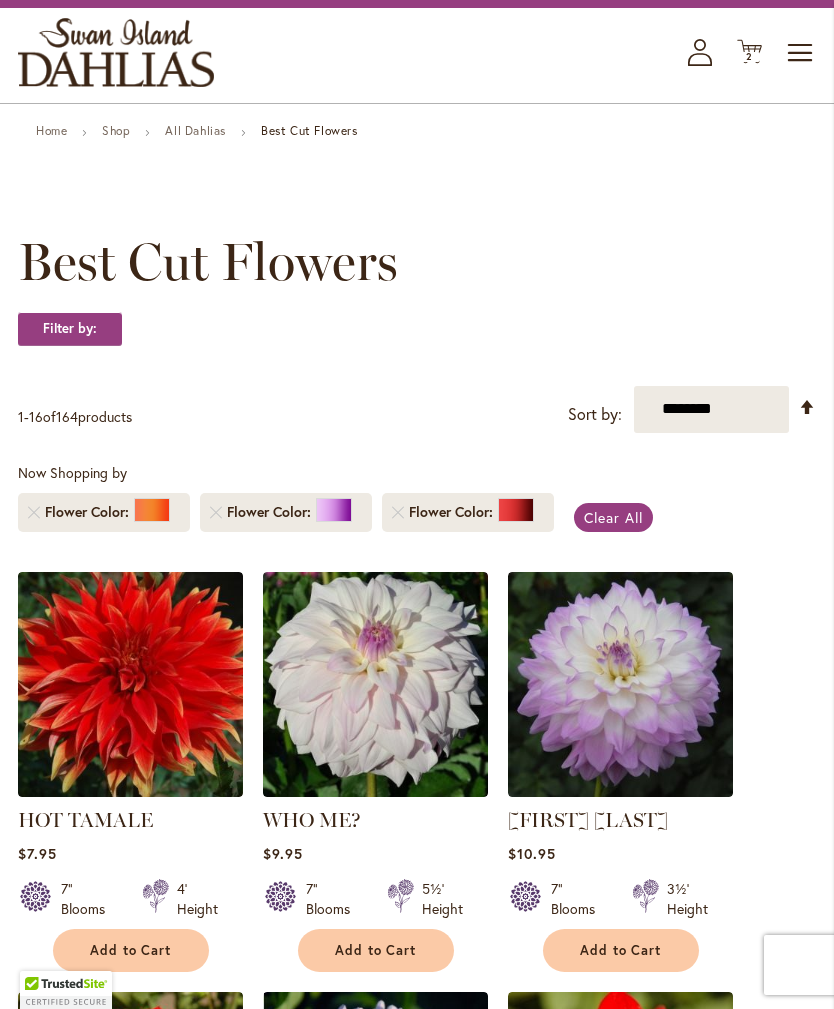 click at bounding box center [334, 510] 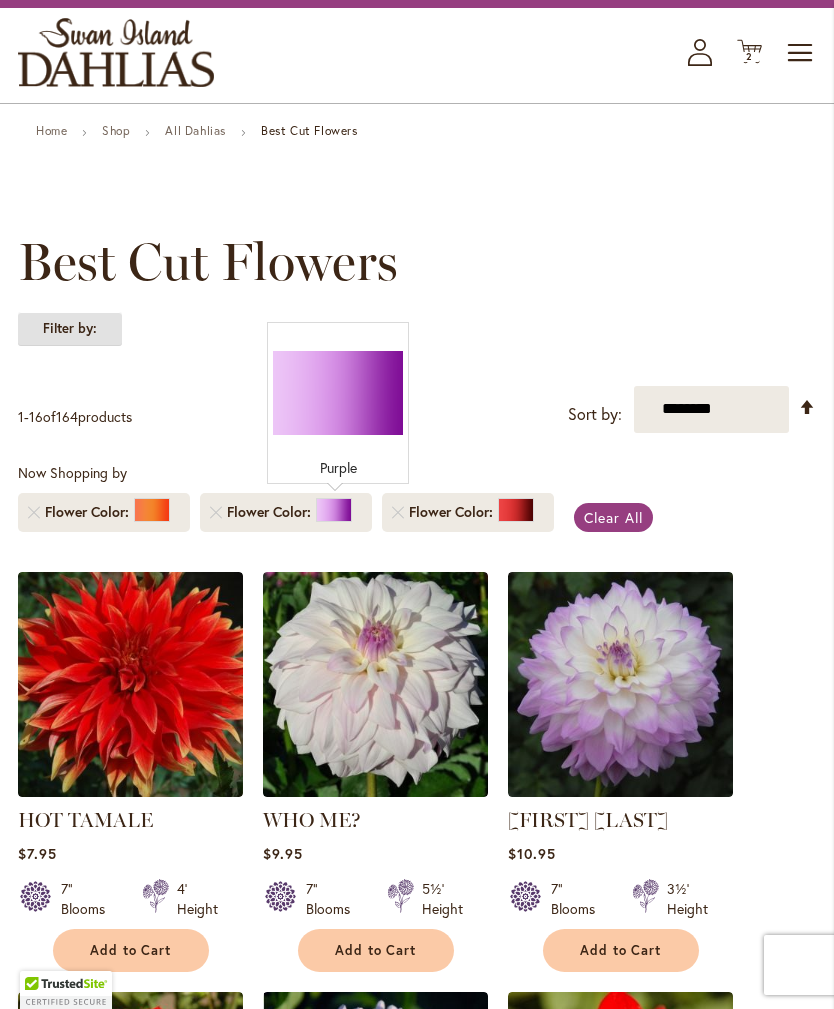 click on "Filter by:" at bounding box center [70, 329] 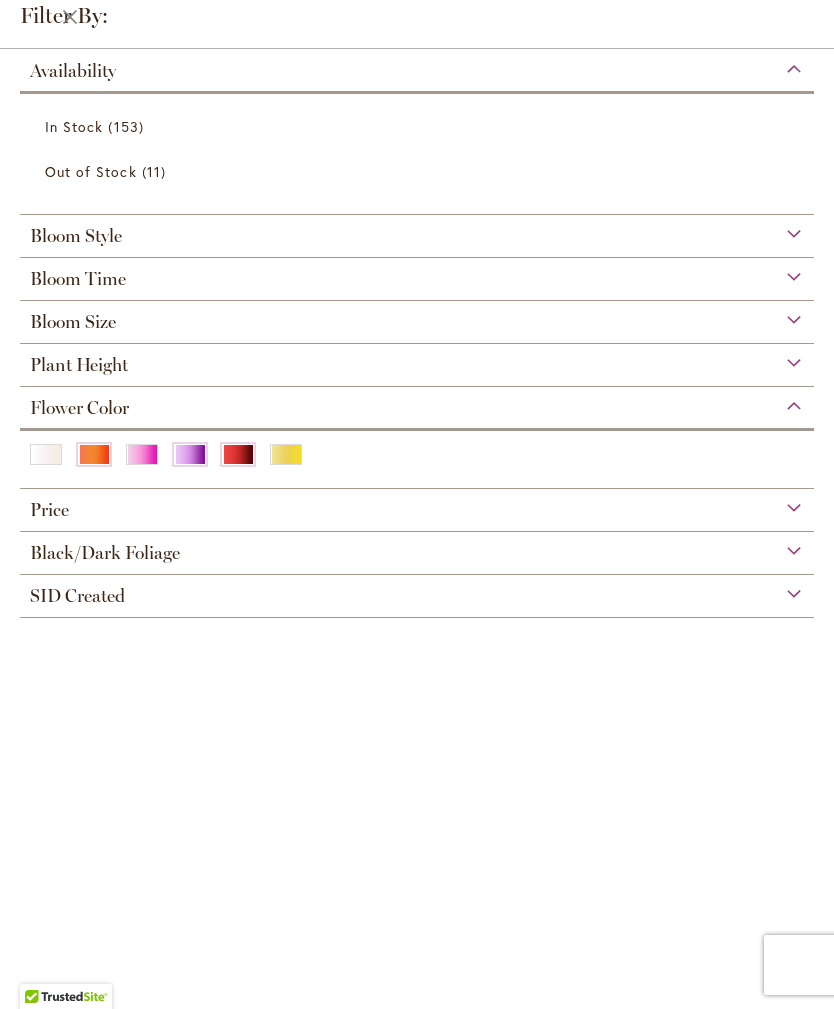 click on "Flower Color" at bounding box center [417, 403] 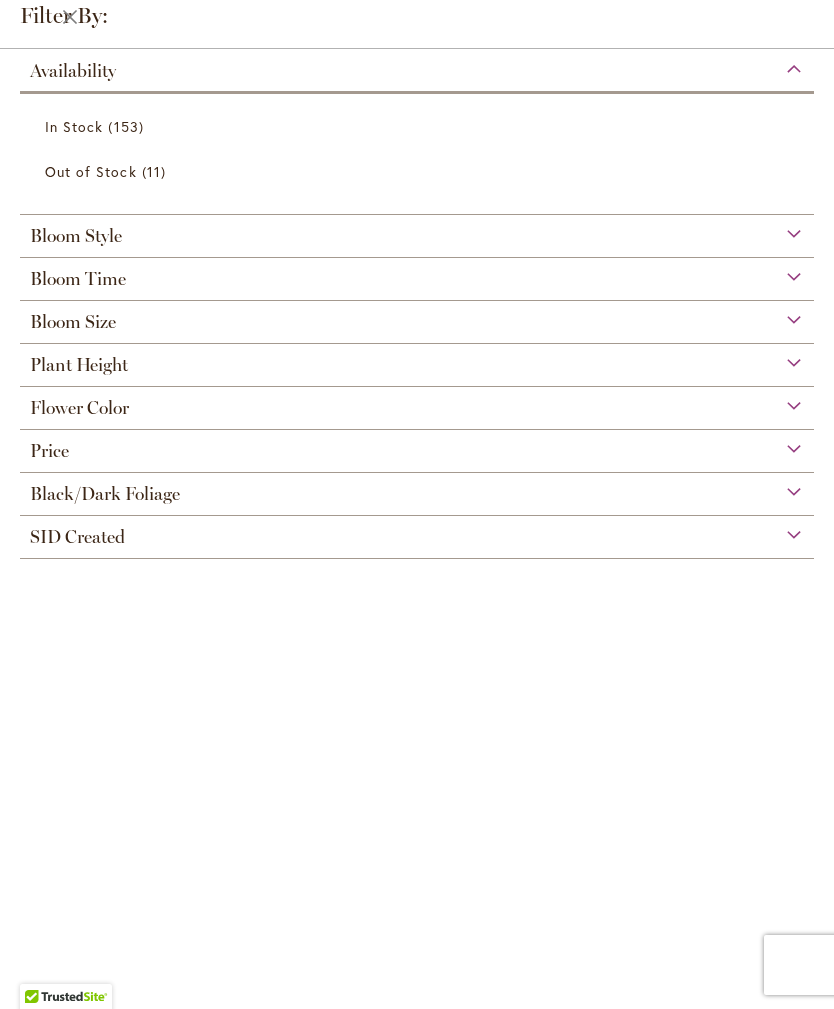 click on "Flower Color" at bounding box center (417, 403) 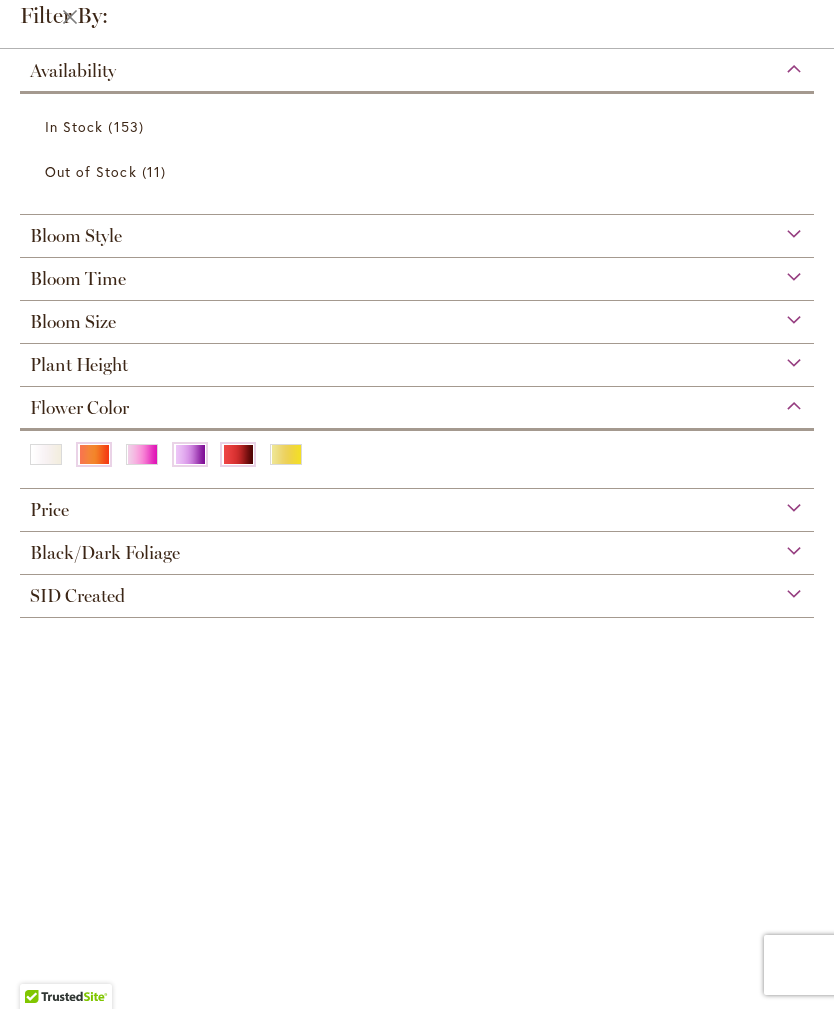 click at bounding box center [190, 454] 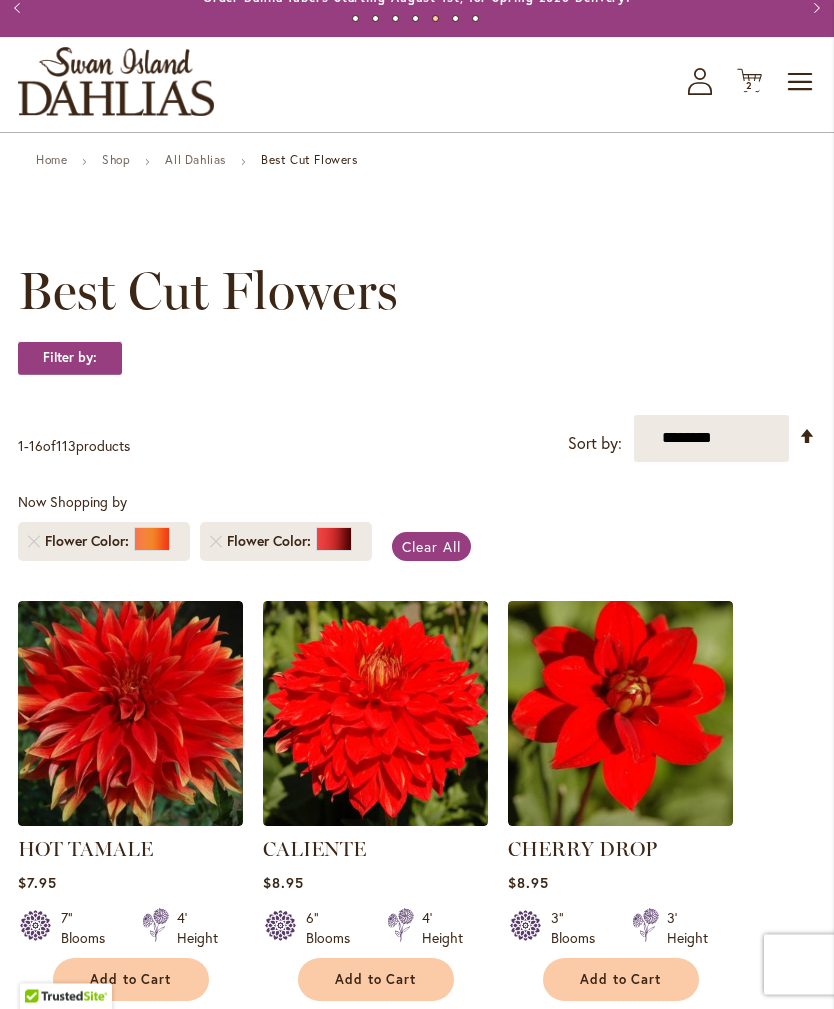 scroll, scrollTop: 0, scrollLeft: 0, axis: both 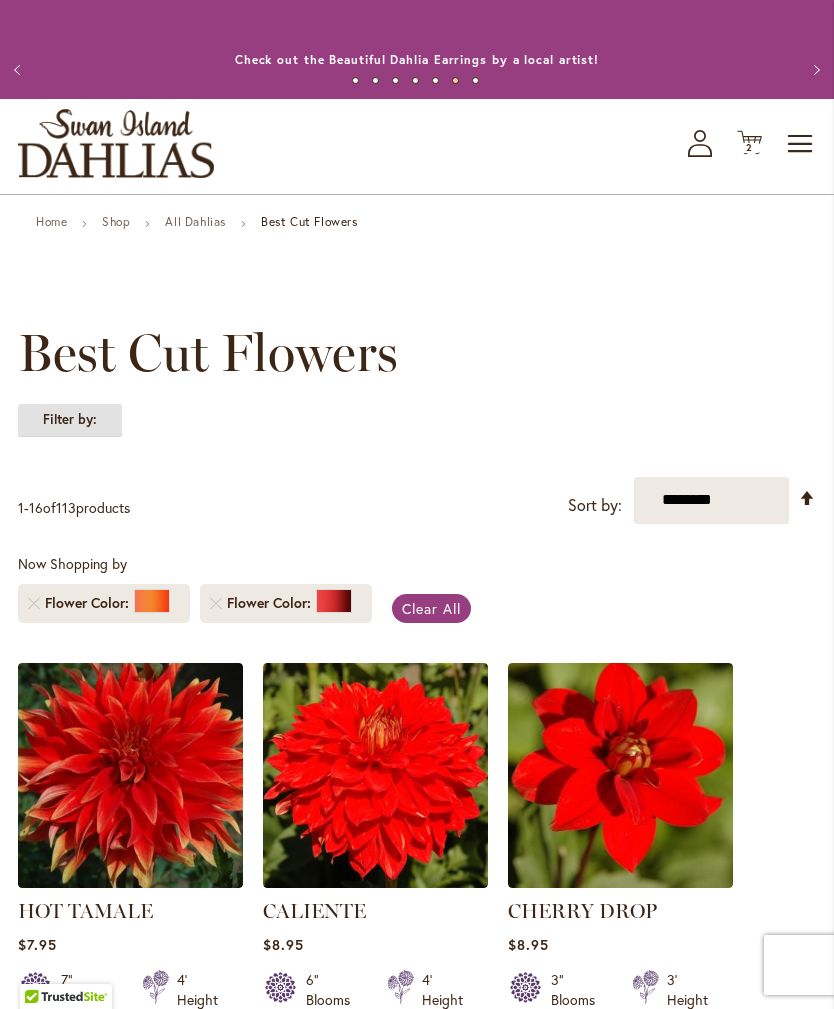 click on "Filter by:" at bounding box center [70, 420] 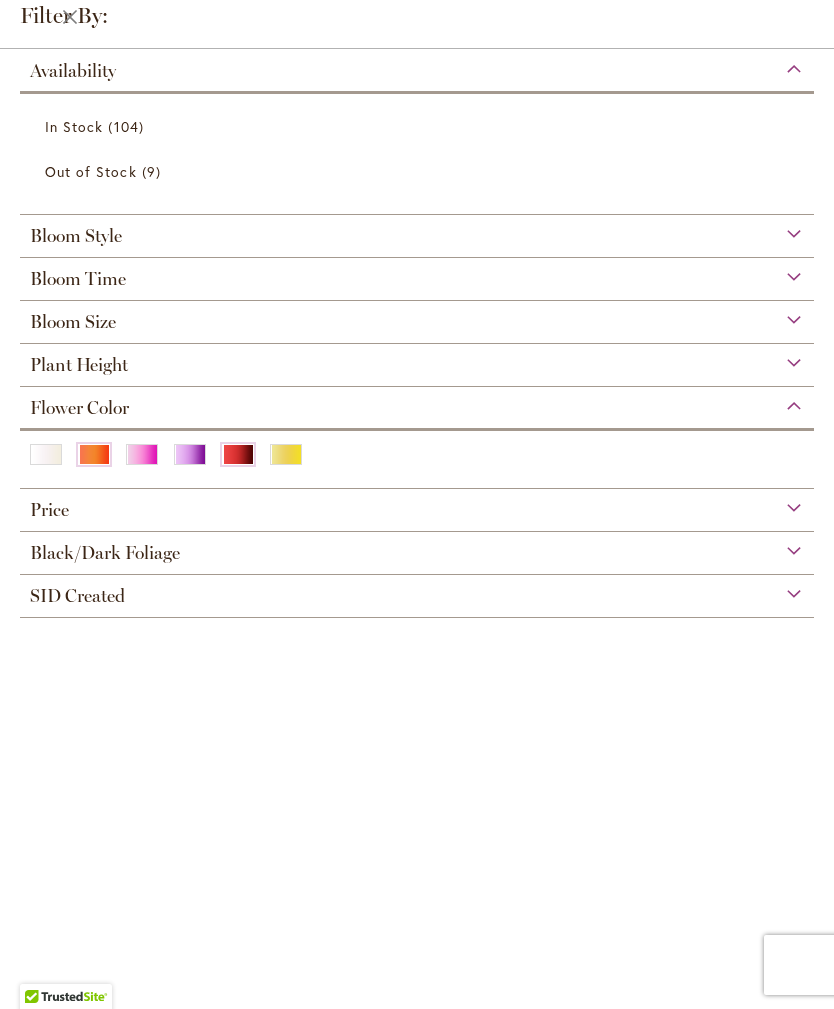 click at bounding box center [286, 454] 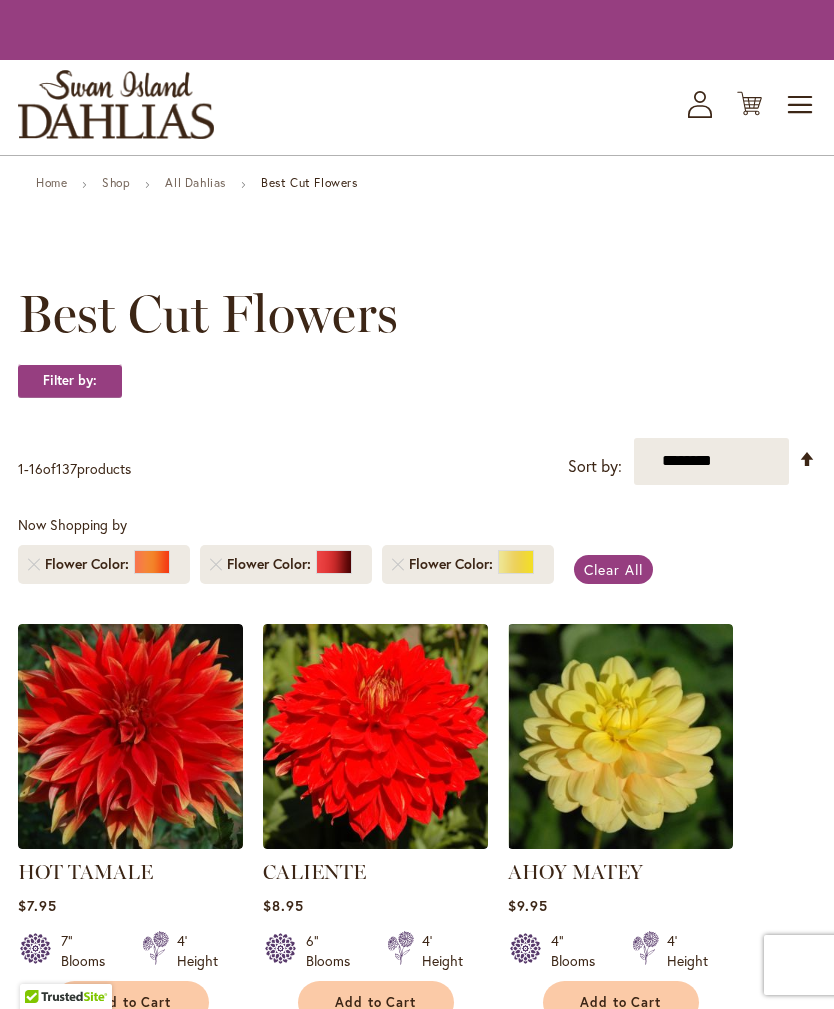 scroll, scrollTop: 0, scrollLeft: 0, axis: both 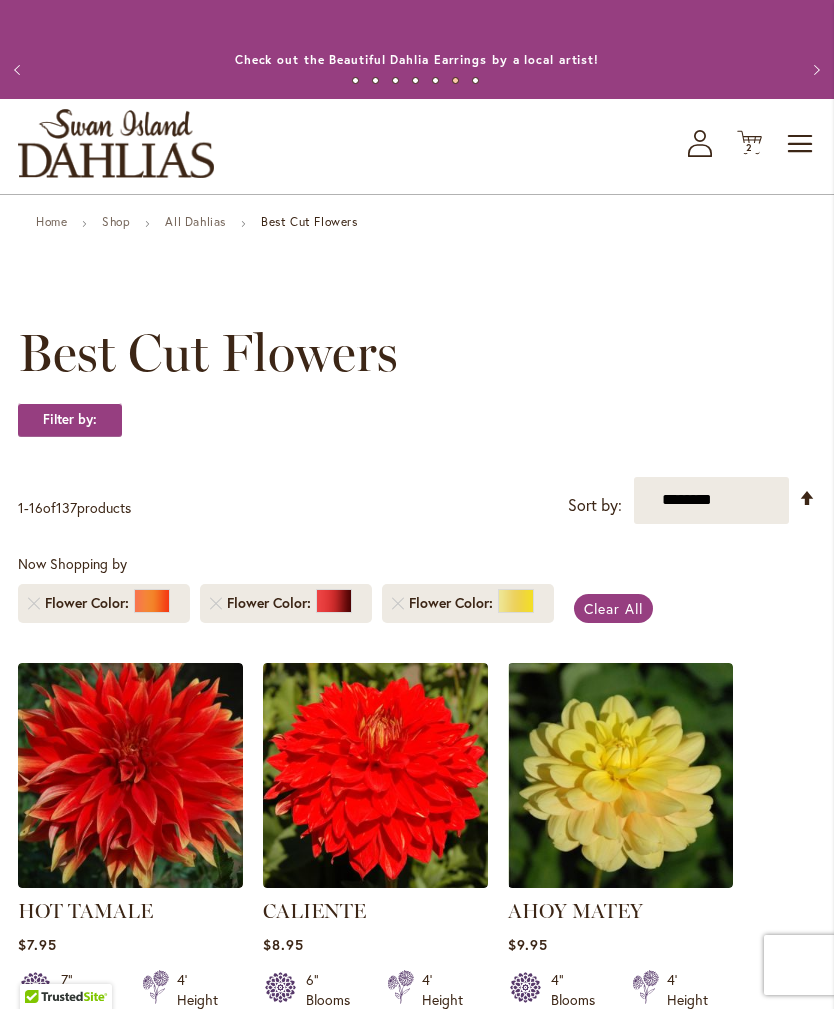 click on "Cart
.cls-1 {
fill: #231f20;
}" 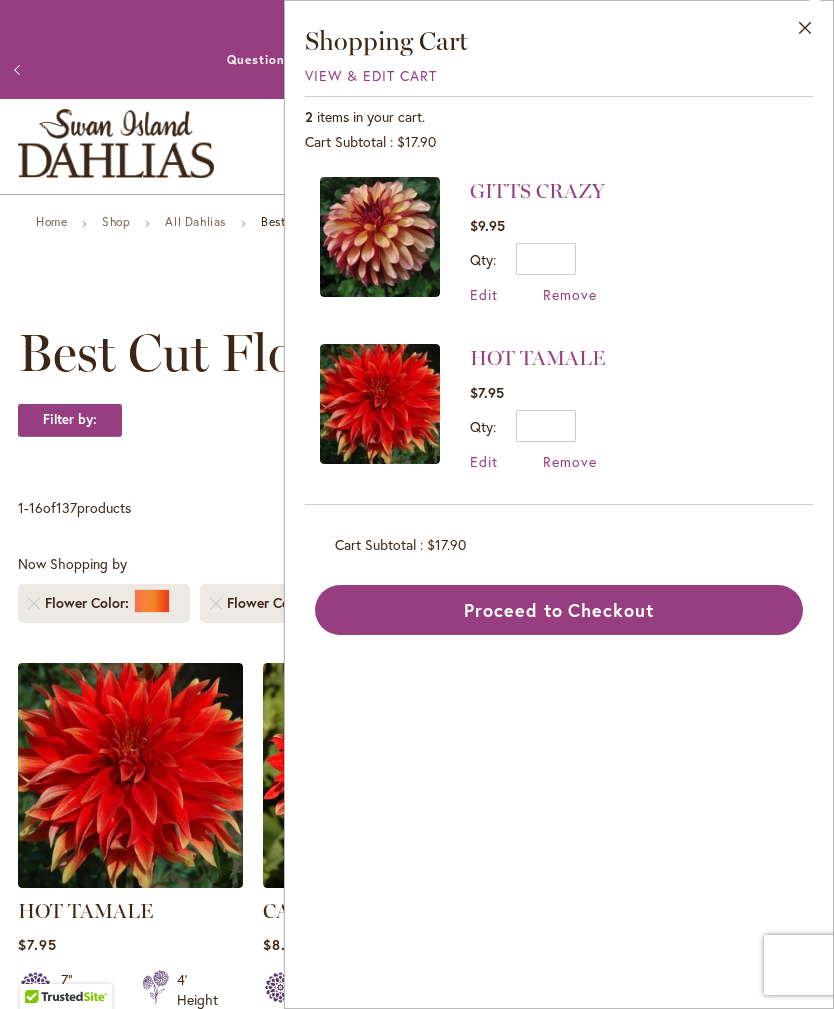 click on "Close" at bounding box center (805, 32) 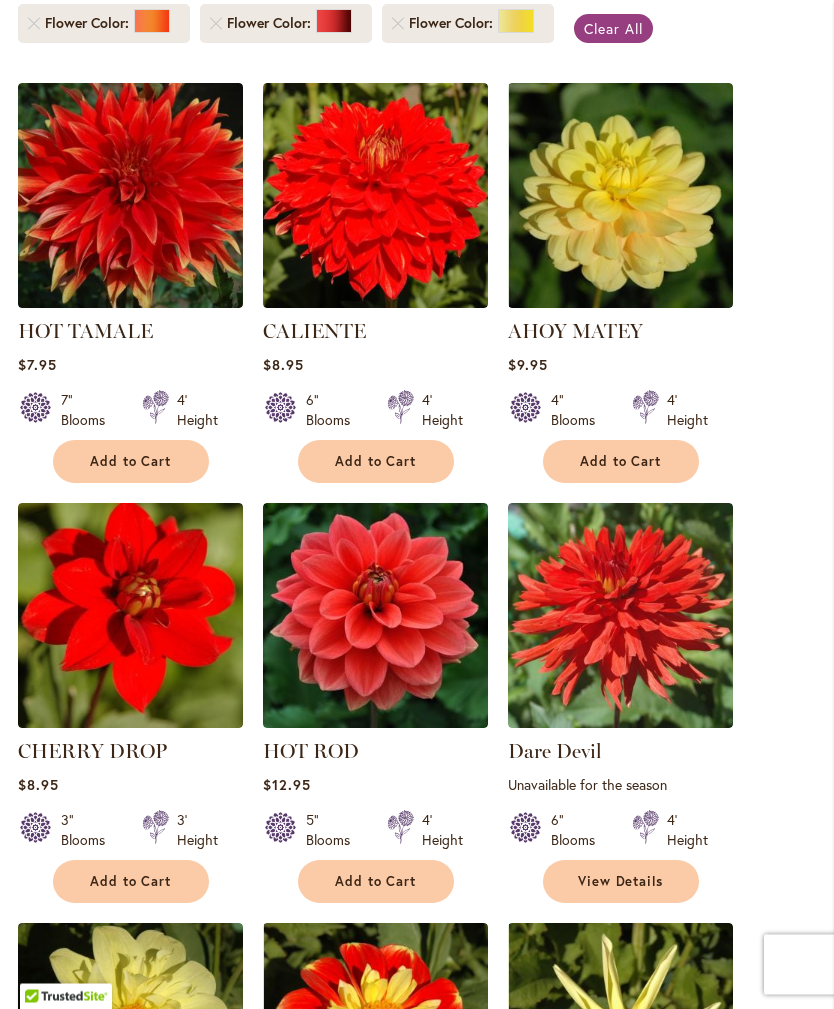 scroll, scrollTop: 581, scrollLeft: 0, axis: vertical 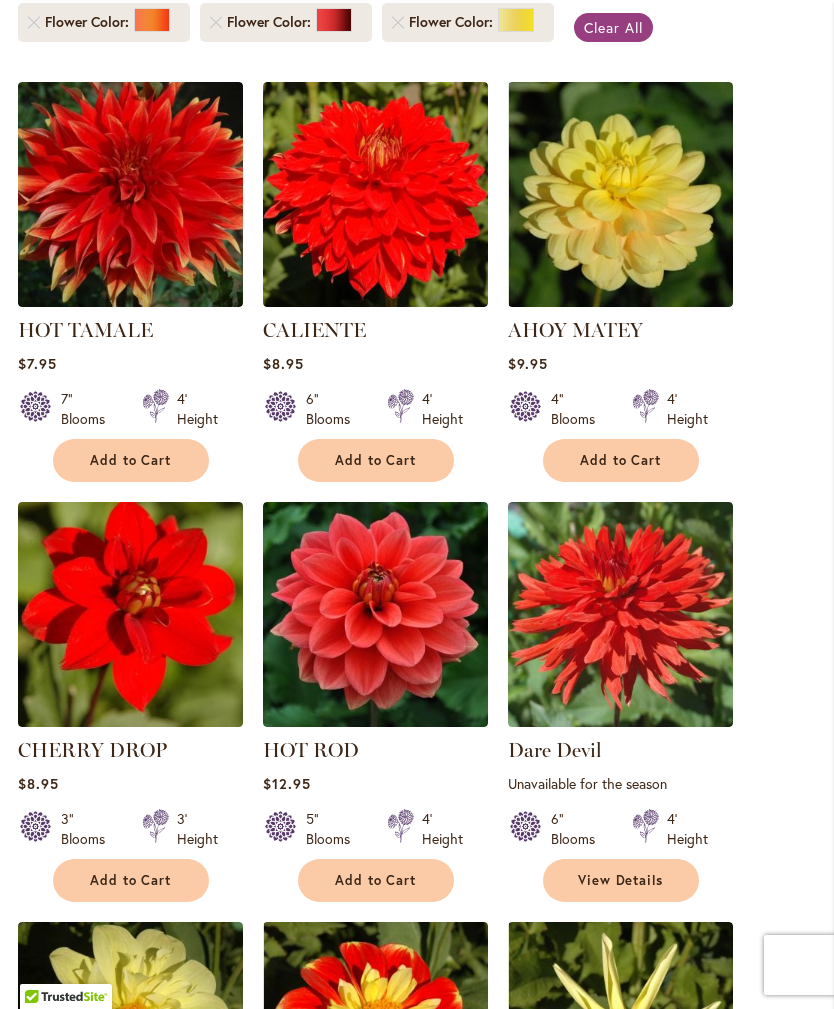 click at bounding box center (375, 194) 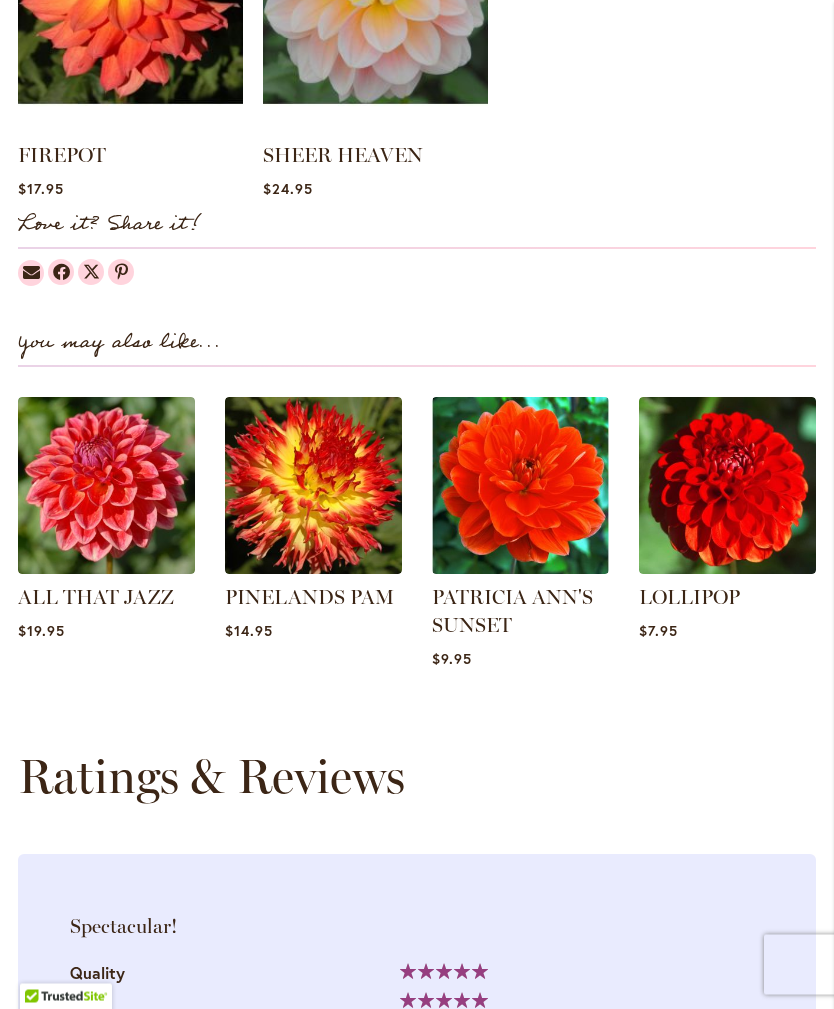 scroll, scrollTop: 2109, scrollLeft: 0, axis: vertical 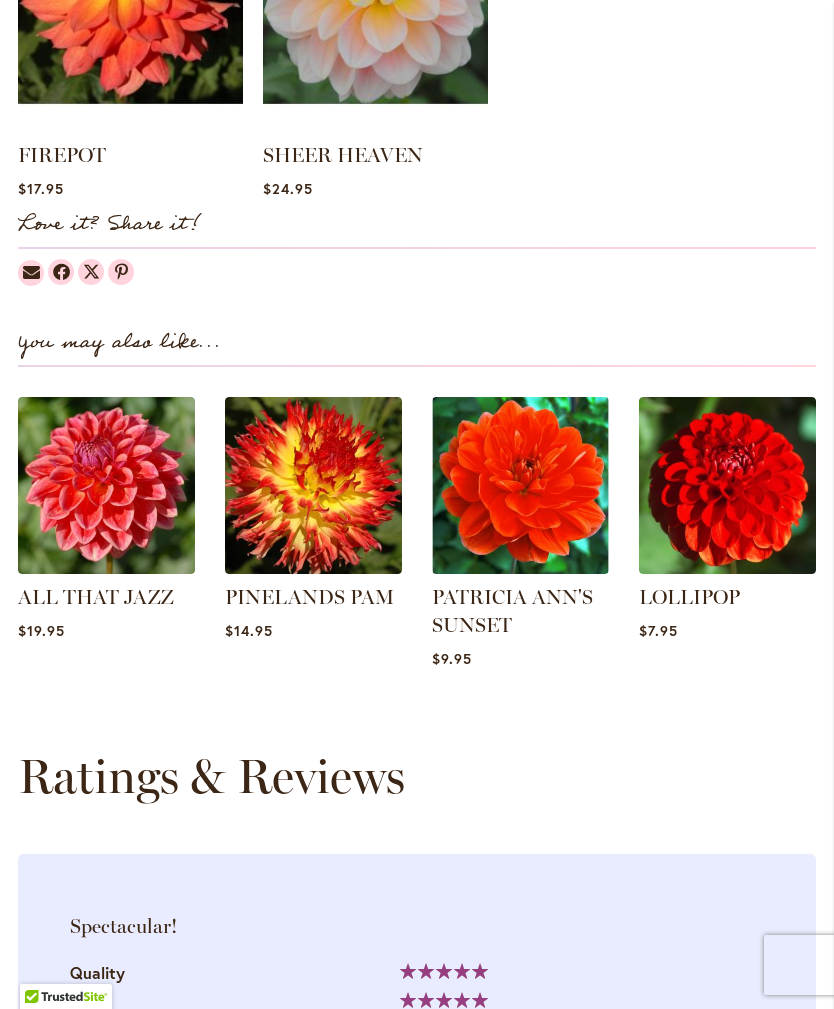 click at bounding box center [106, 485] 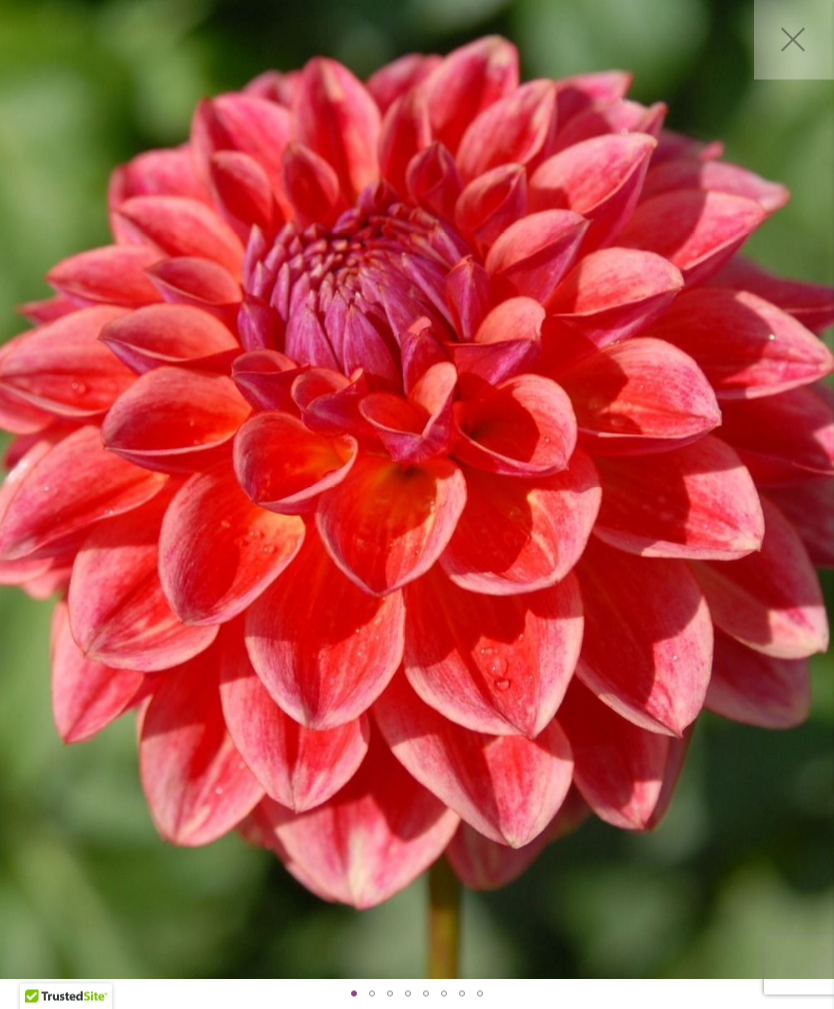 scroll, scrollTop: 1974, scrollLeft: 0, axis: vertical 